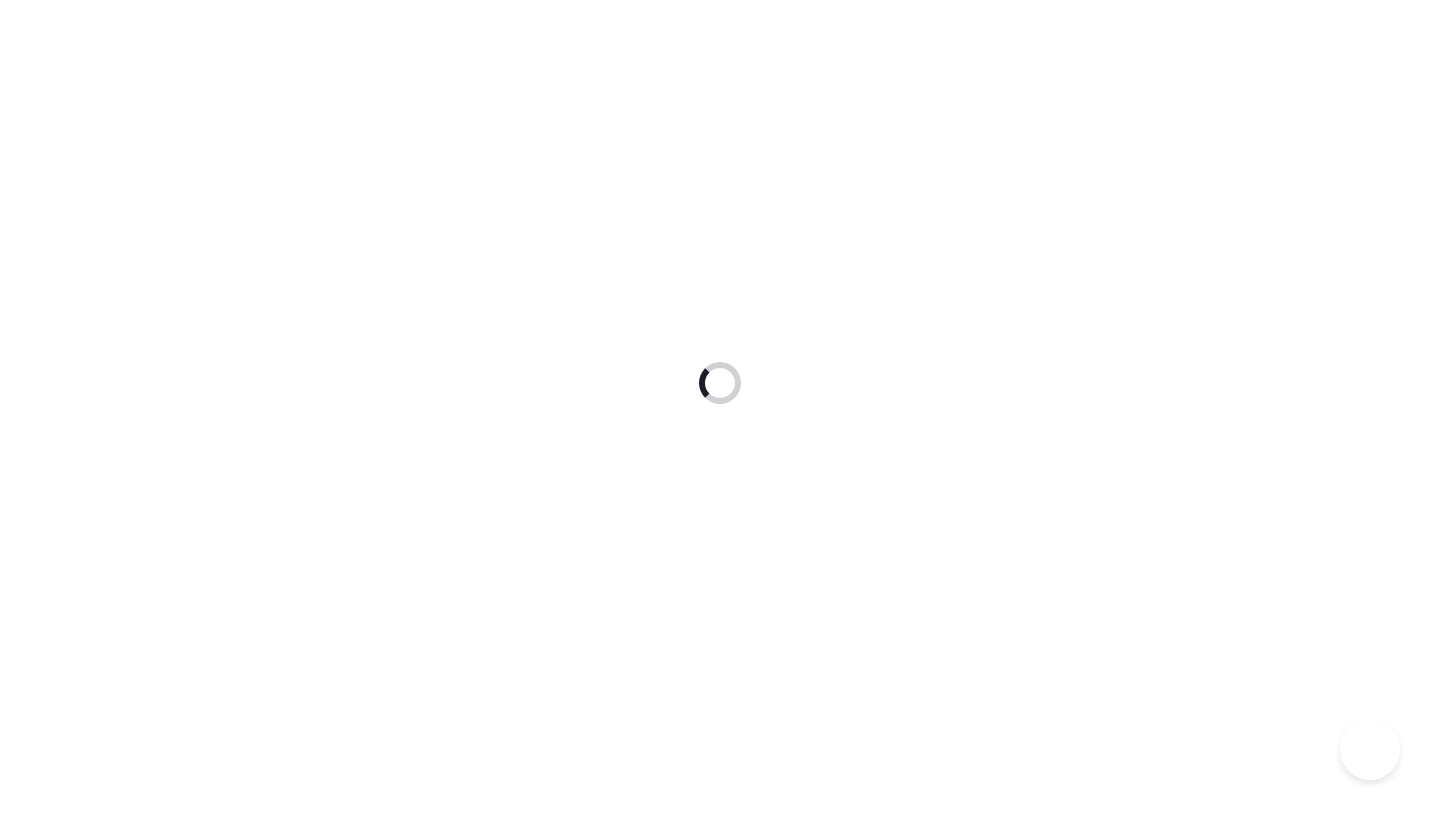 scroll, scrollTop: 0, scrollLeft: 0, axis: both 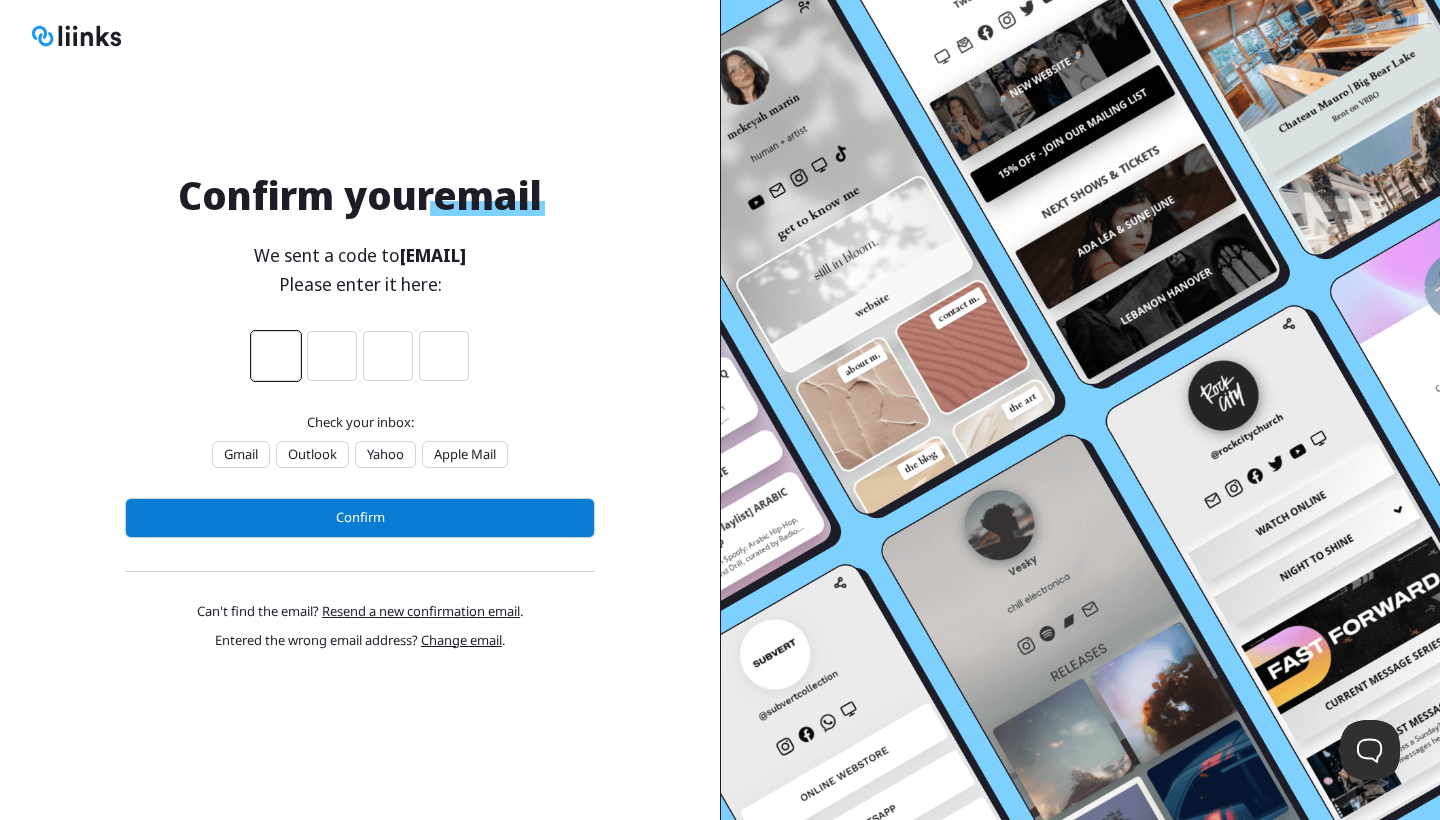 type on "5" 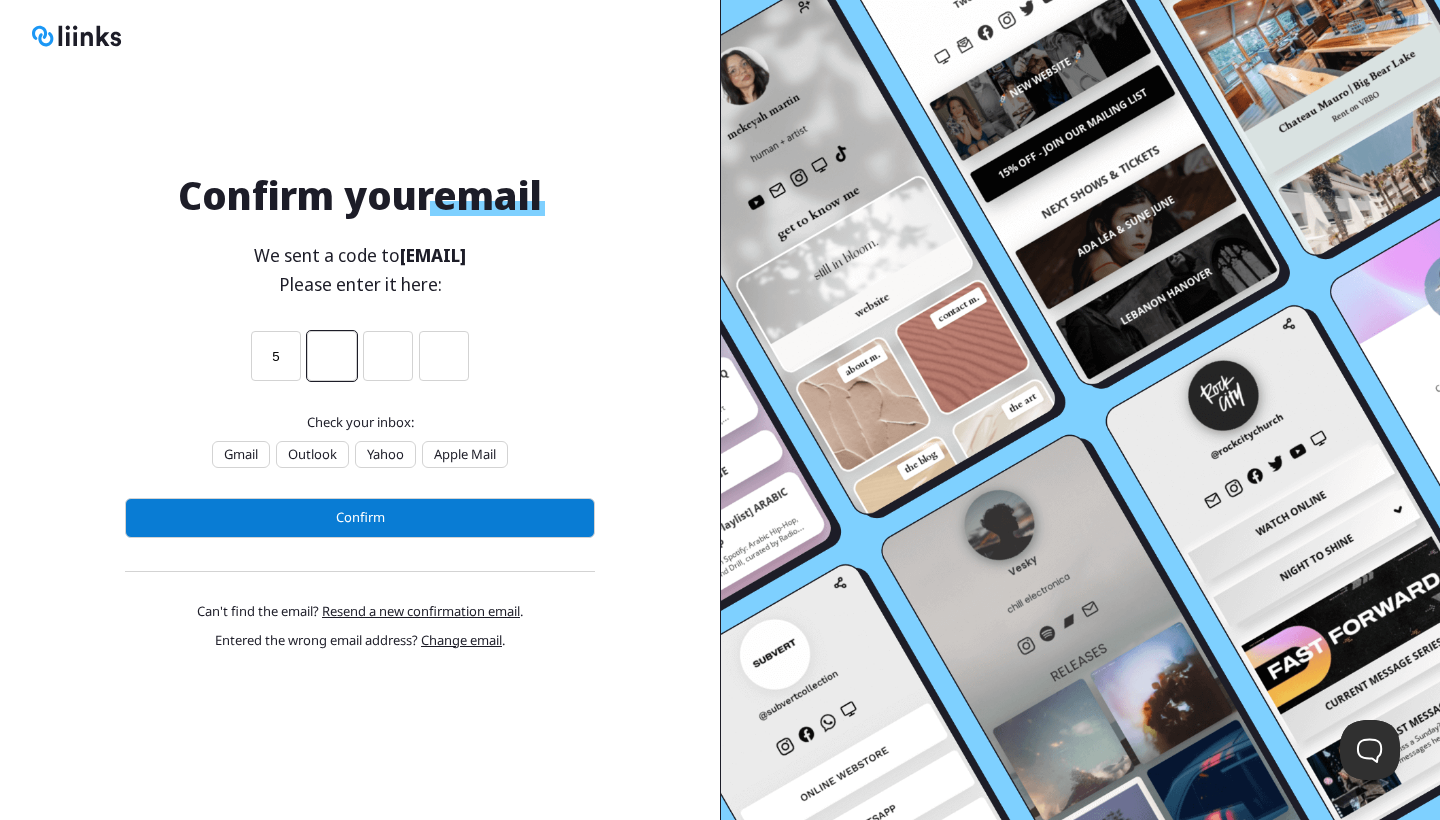 type on "h" 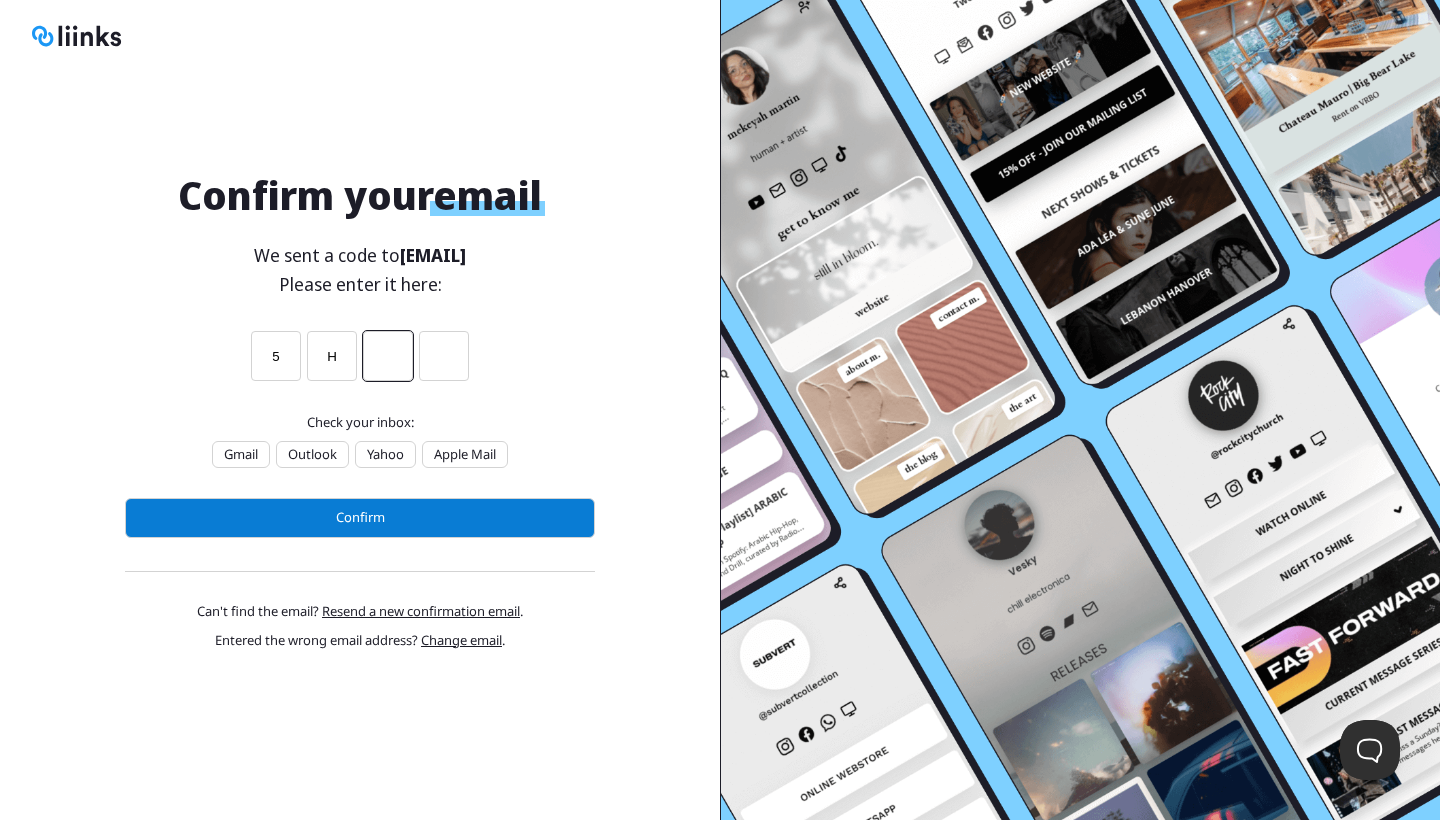type on "5" 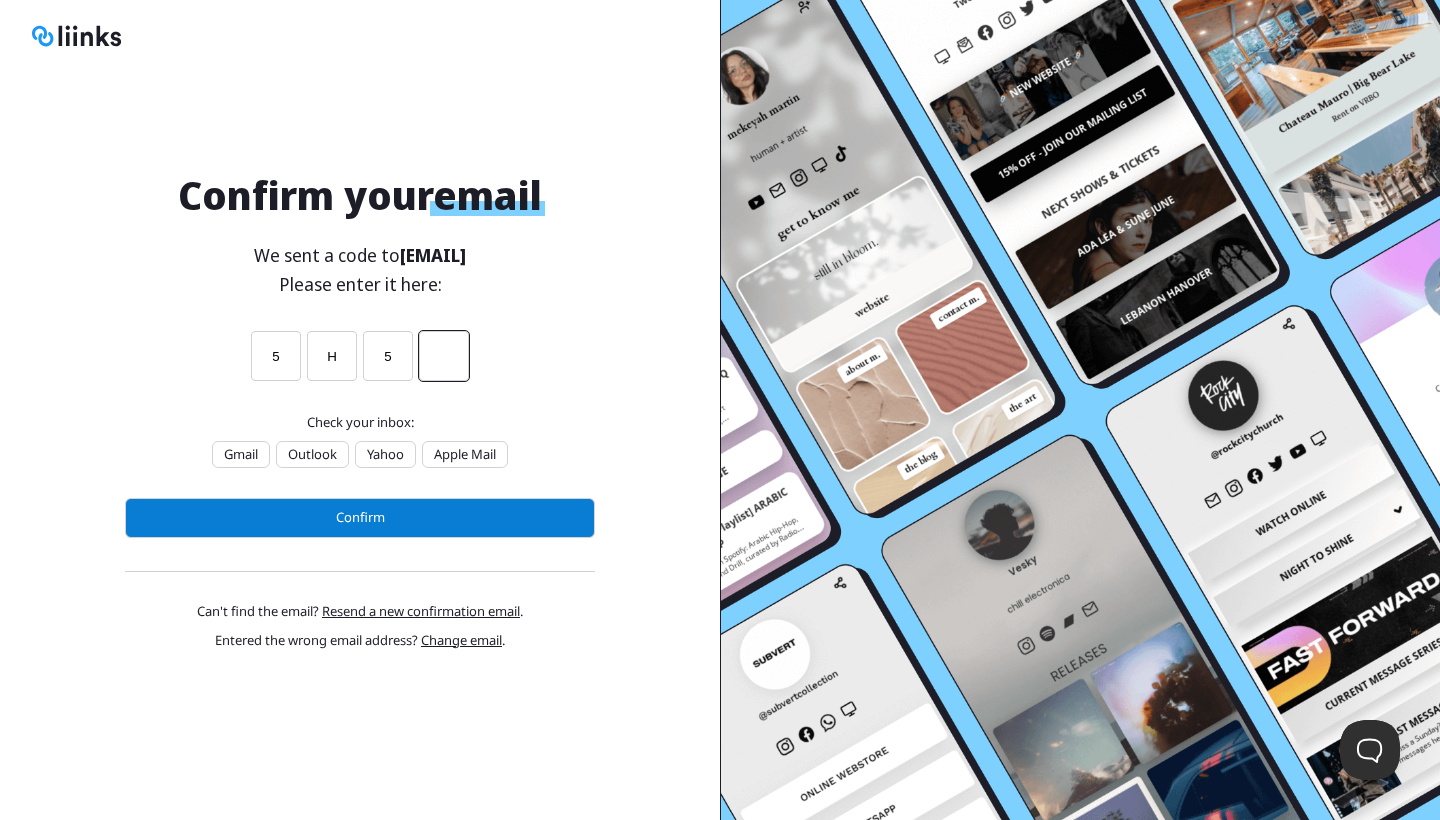 type on "k" 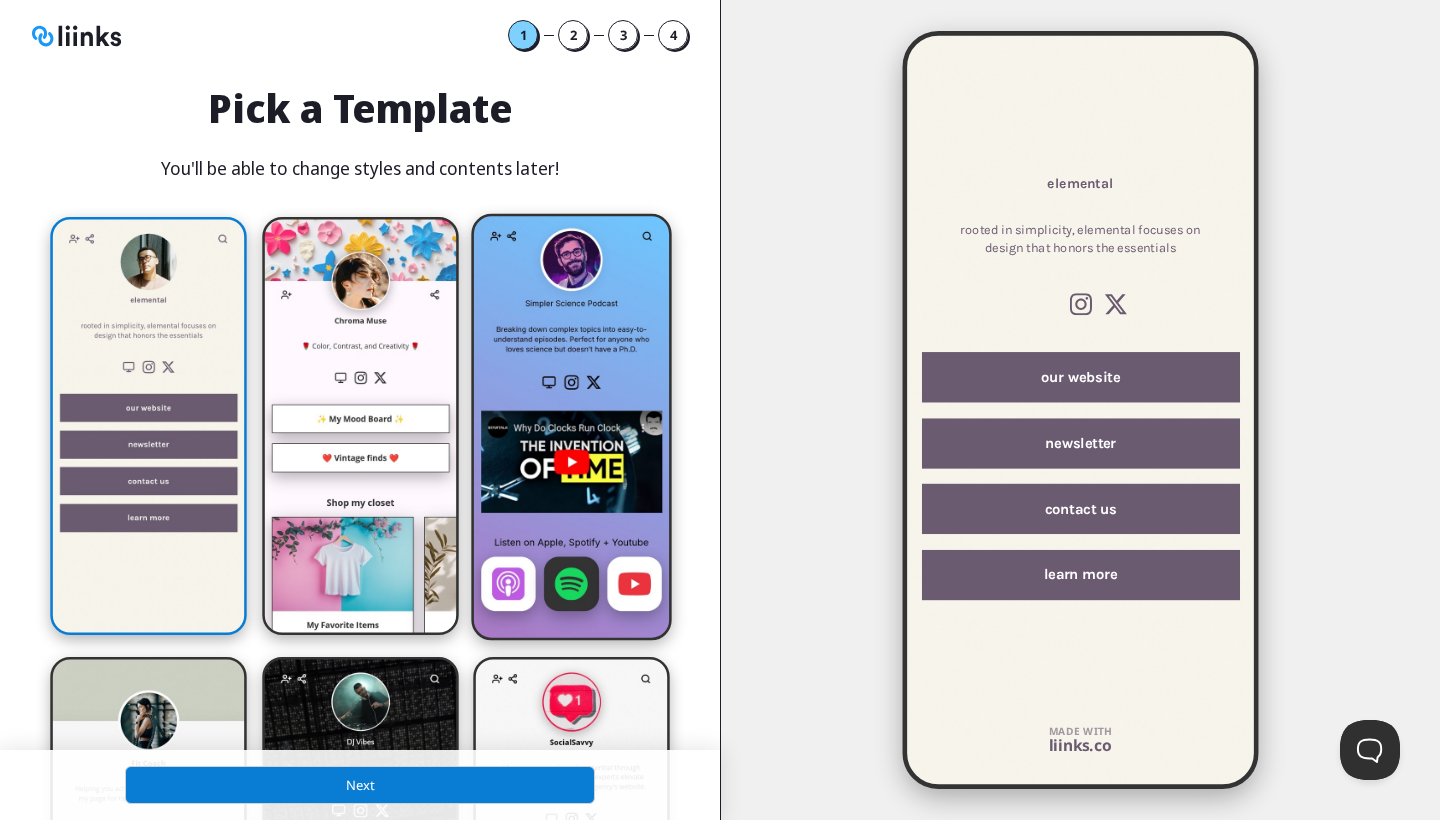 scroll, scrollTop: 10, scrollLeft: 10, axis: both 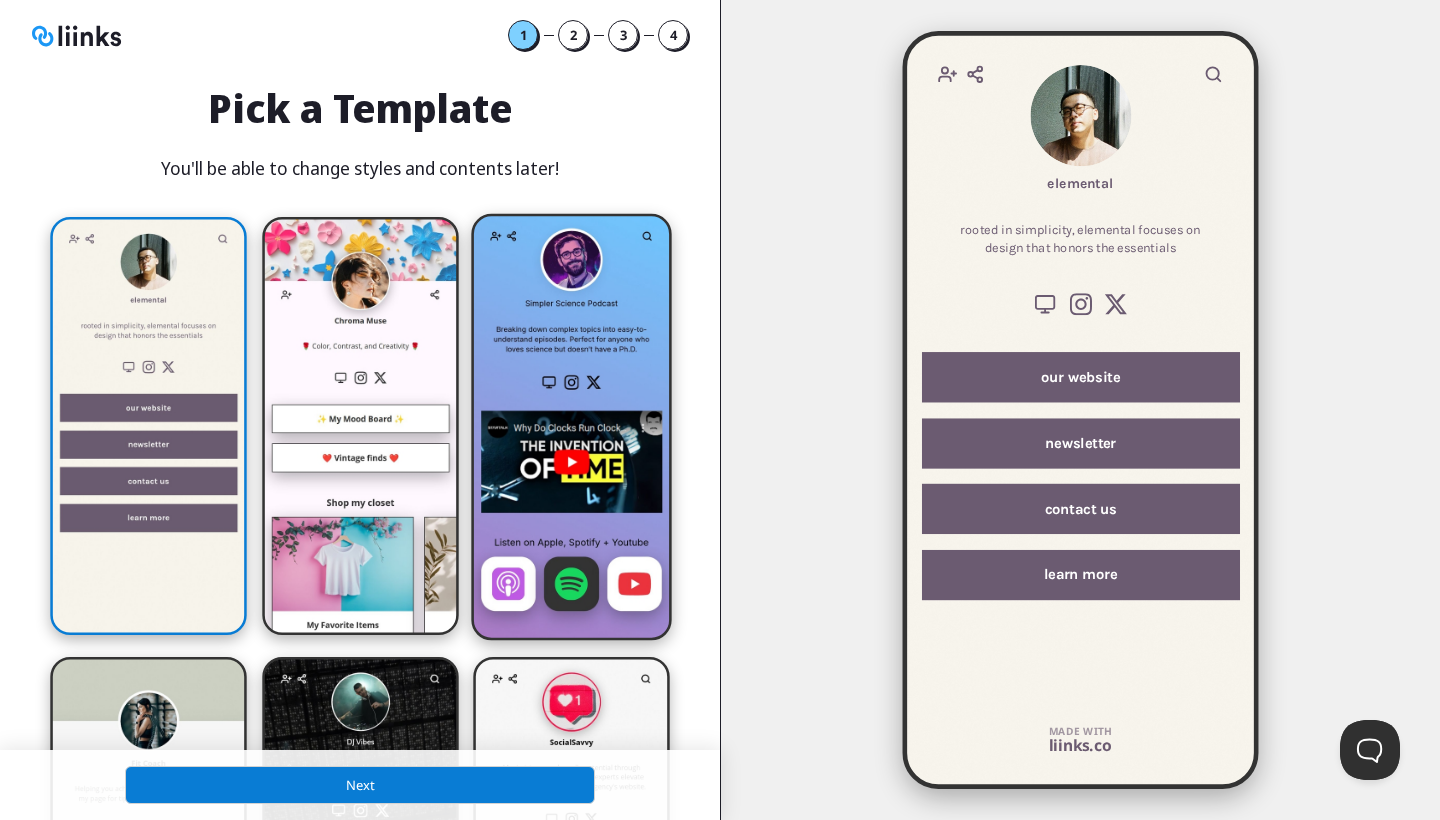 click at bounding box center [147, 426] 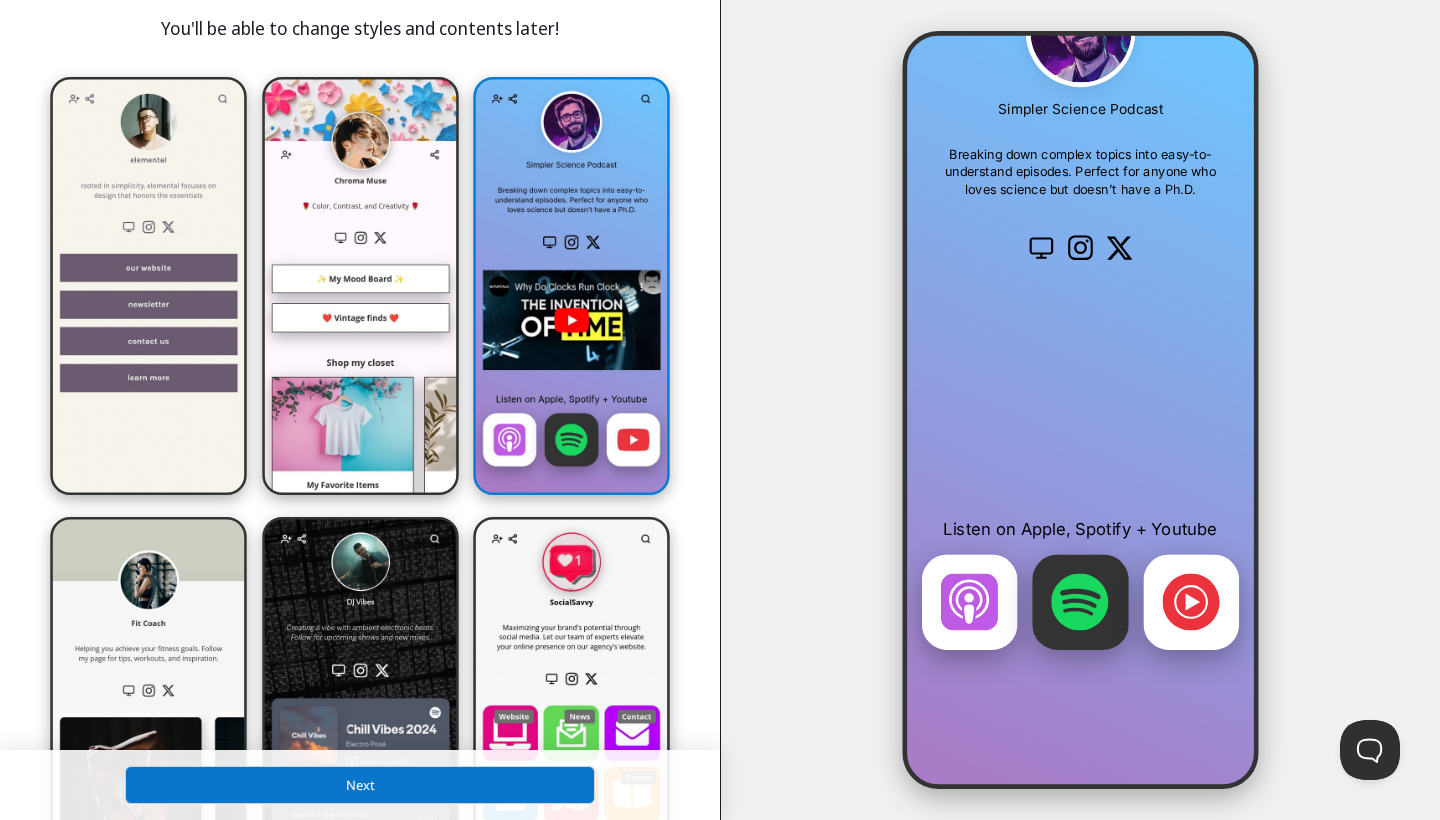click on "Next" at bounding box center (360, 785) 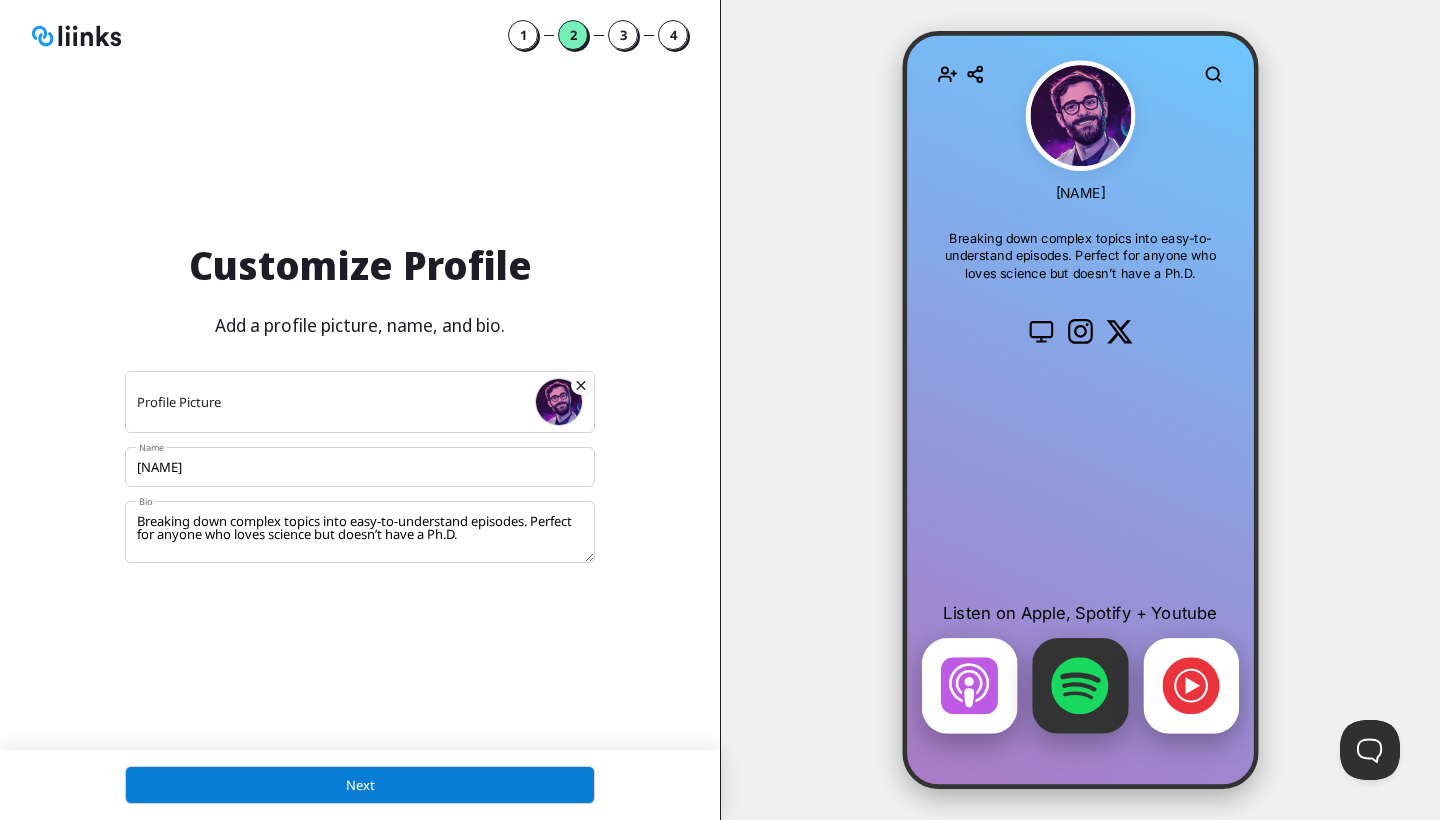 click at bounding box center [581, 385] 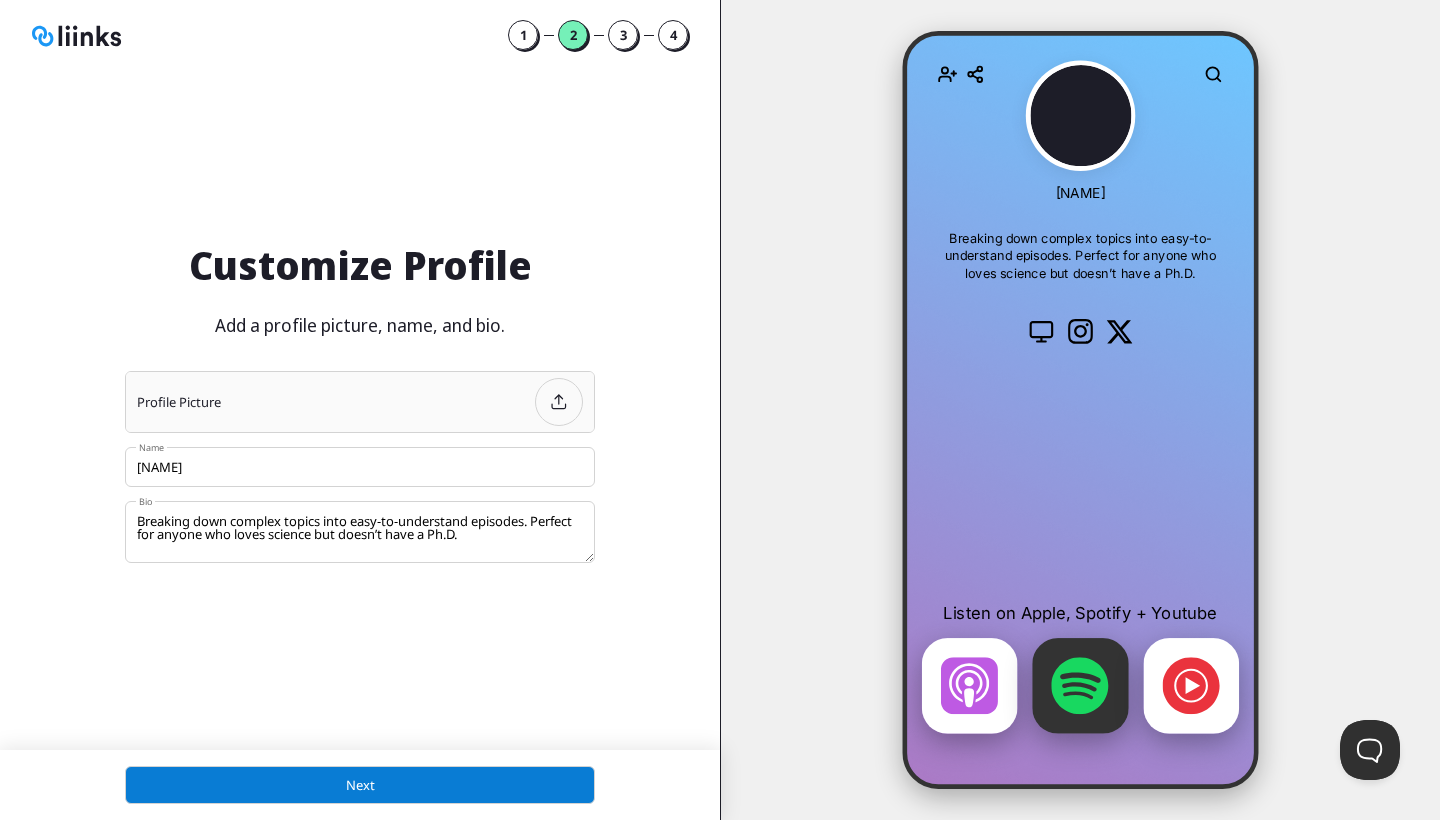 click at bounding box center [559, 402] 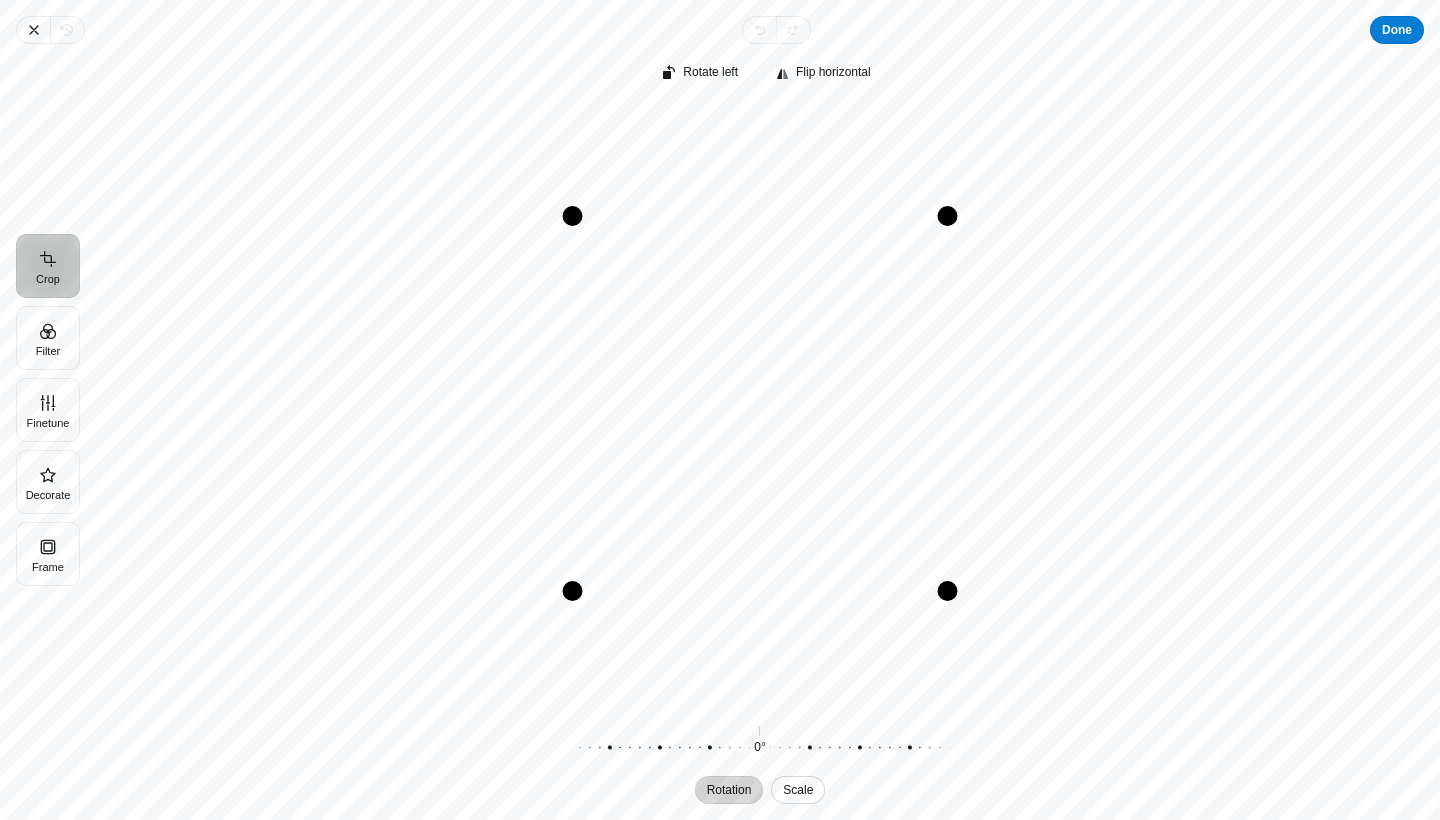 click on "Scale" at bounding box center [798, 790] 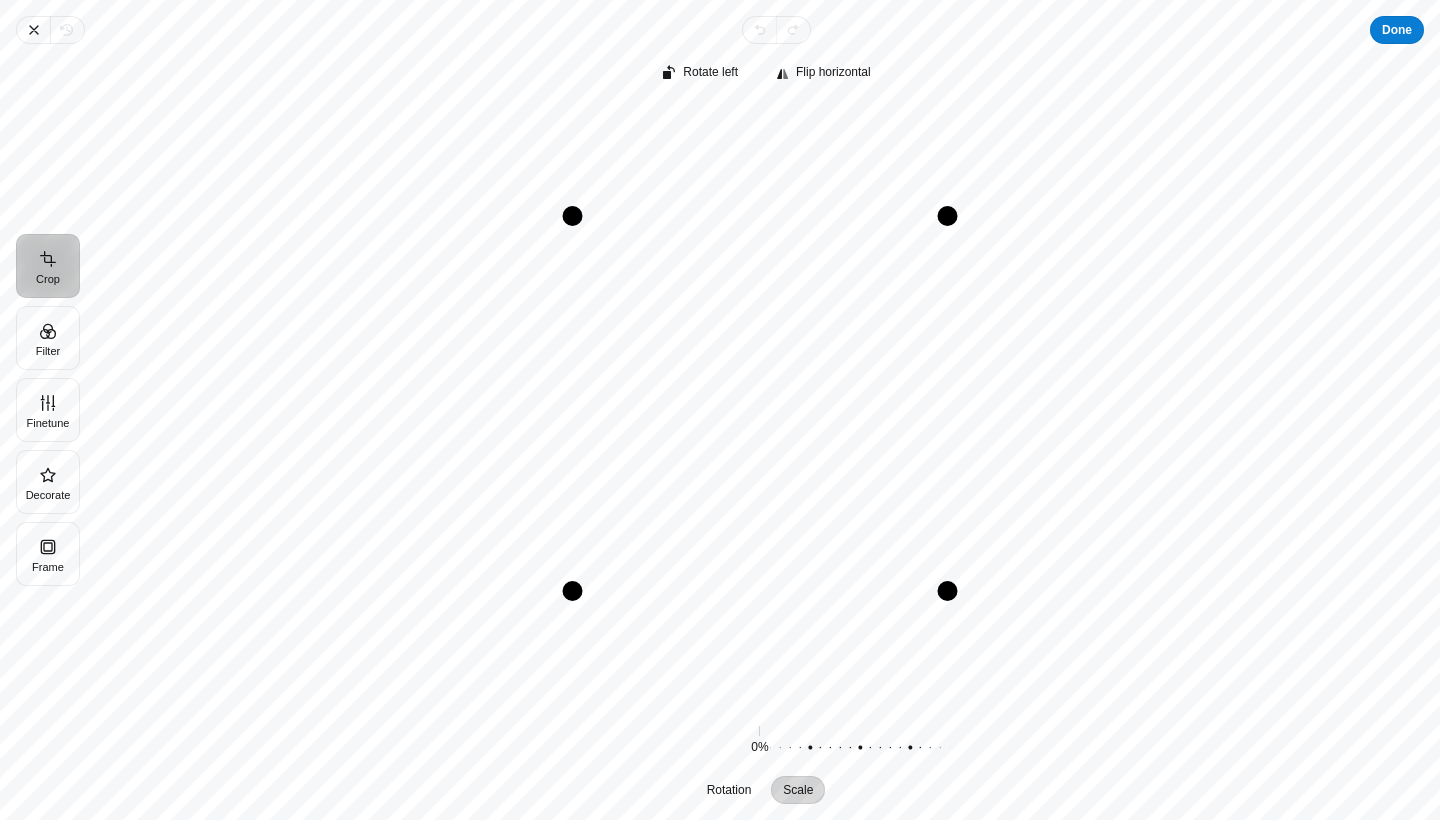 click at bounding box center [950, 748] 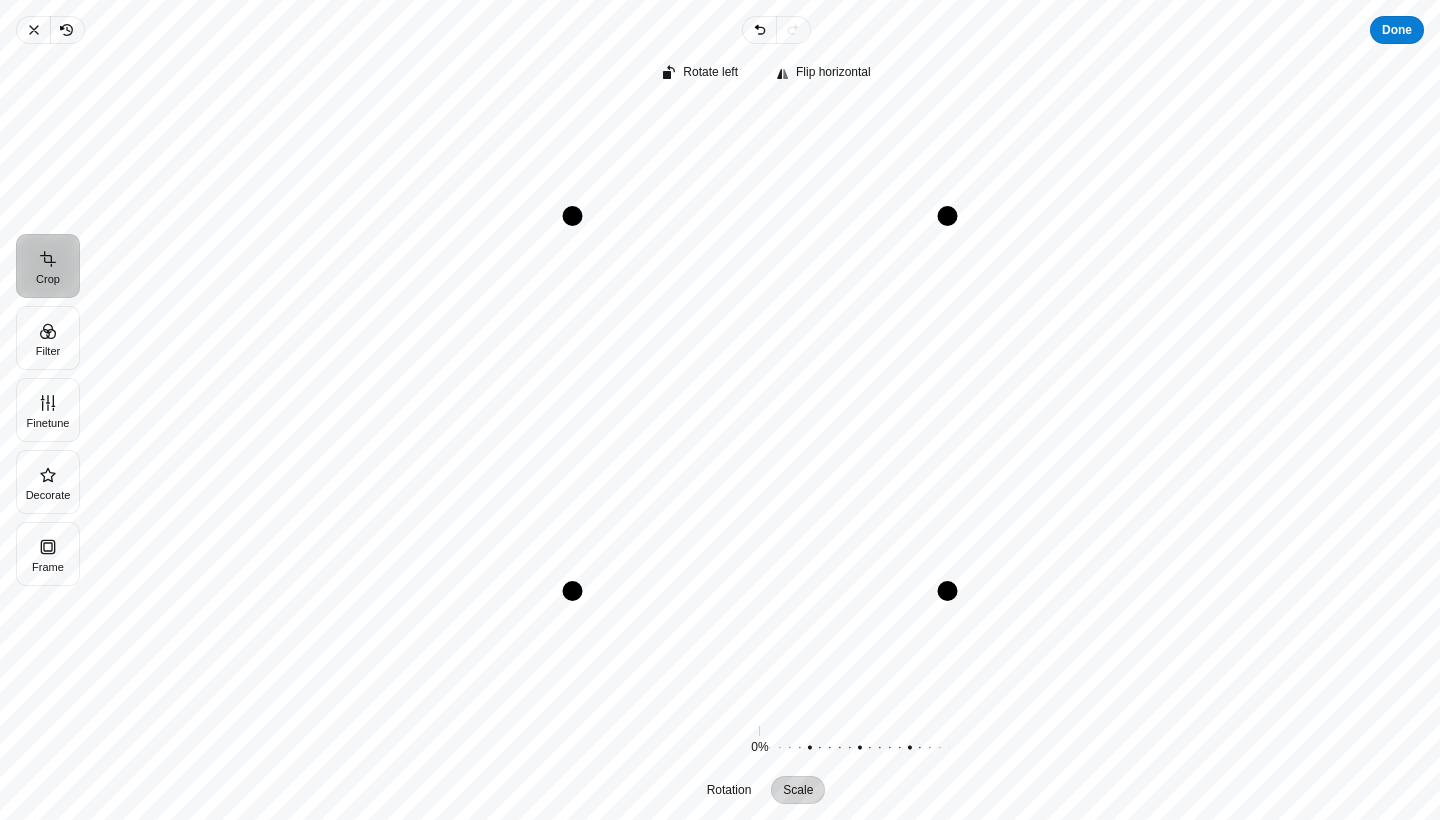 click at bounding box center (950, 748) 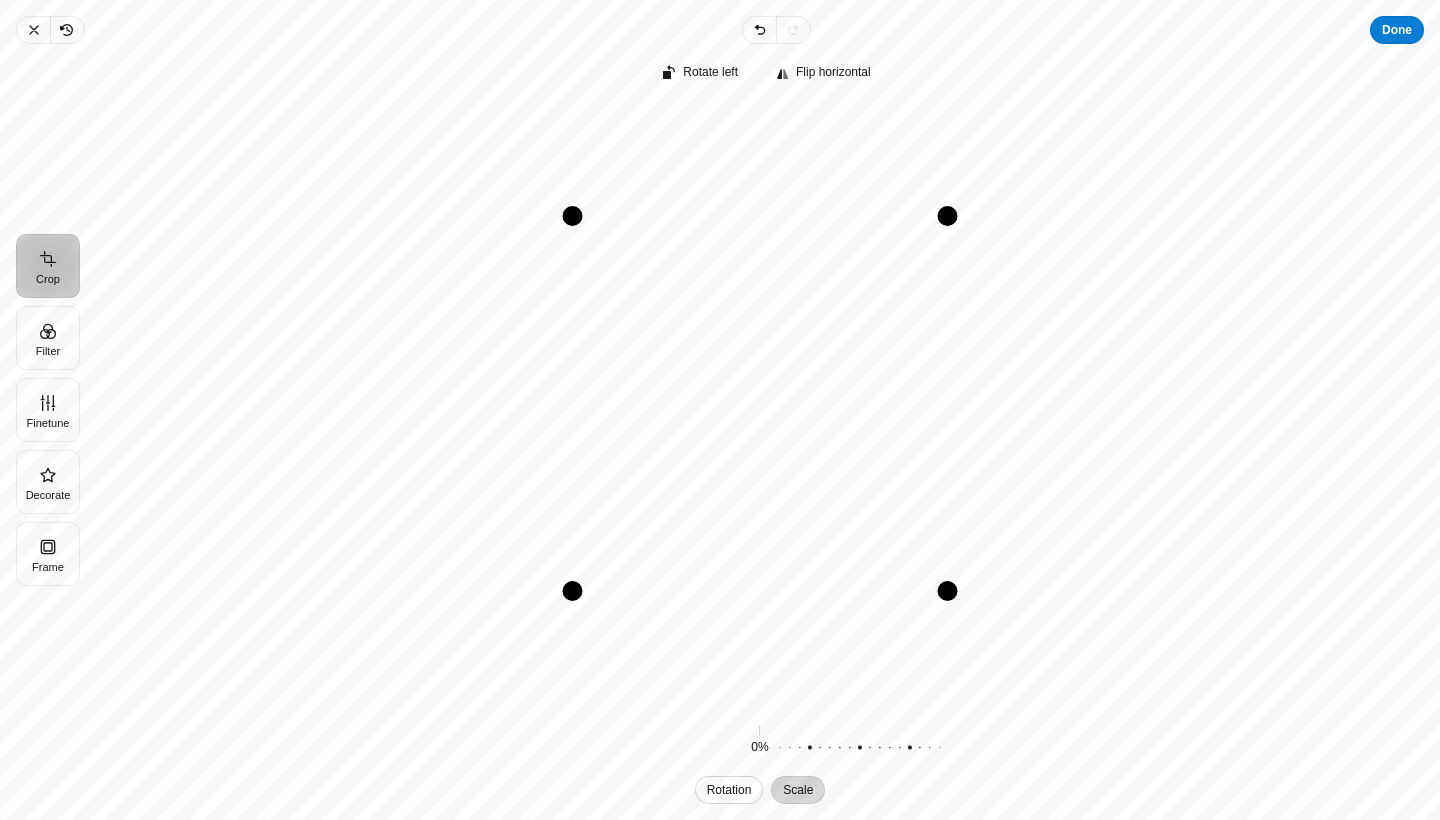 click on "Rotation" at bounding box center [729, 790] 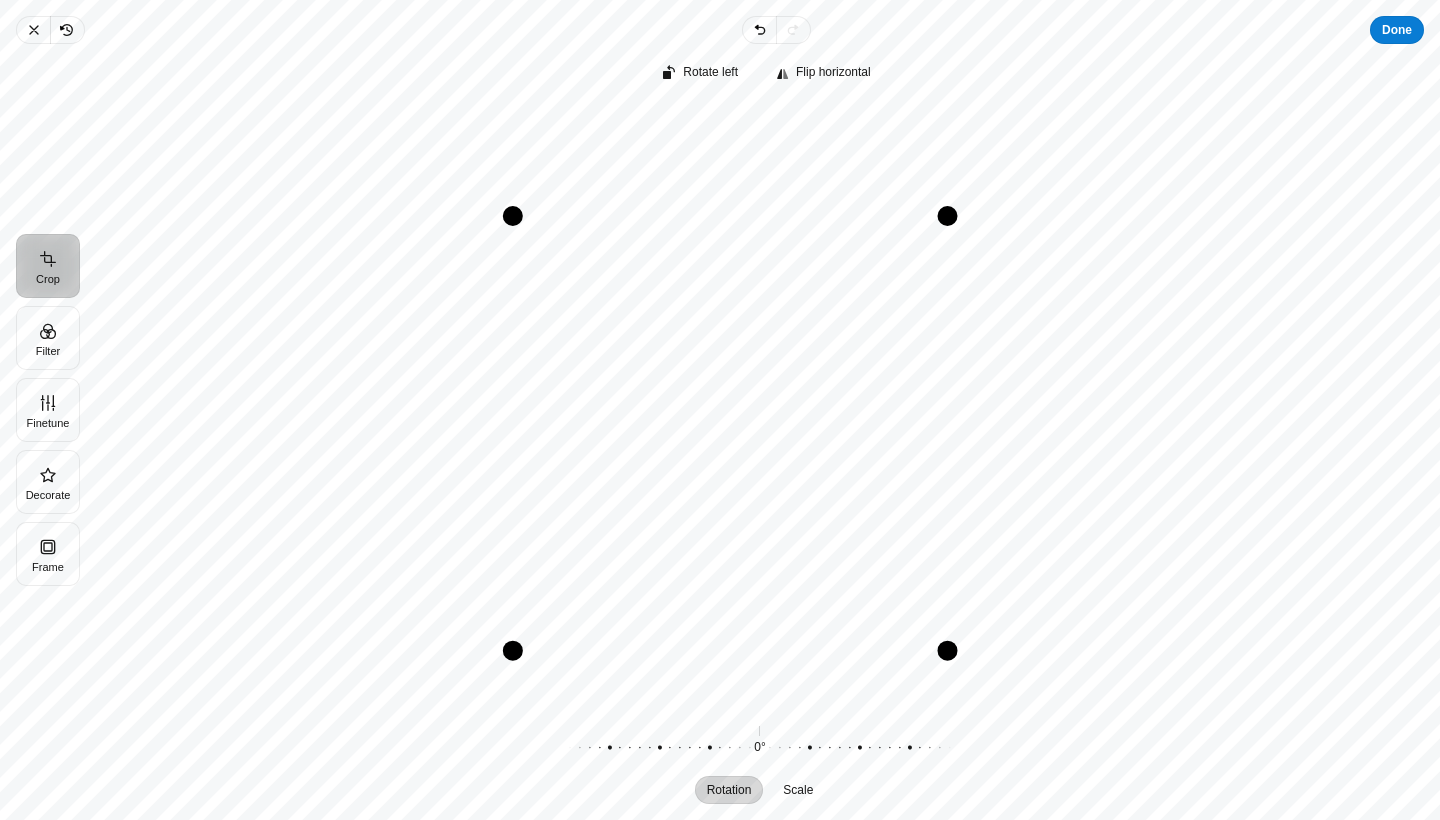 drag, startPoint x: 573, startPoint y: 590, endPoint x: 467, endPoint y: 599, distance: 106.381386 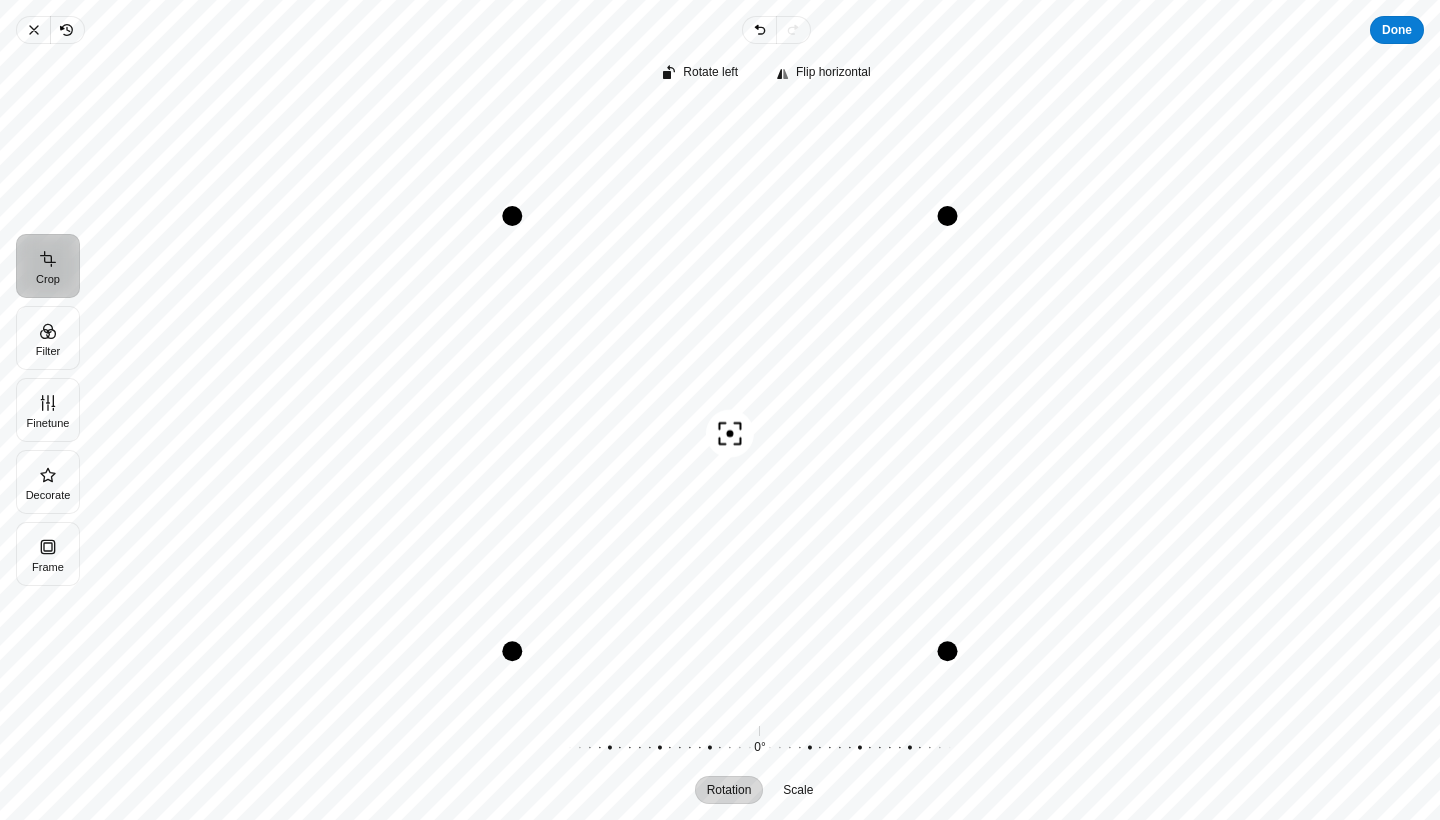 drag, startPoint x: 690, startPoint y: 494, endPoint x: 649, endPoint y: 502, distance: 41.773197 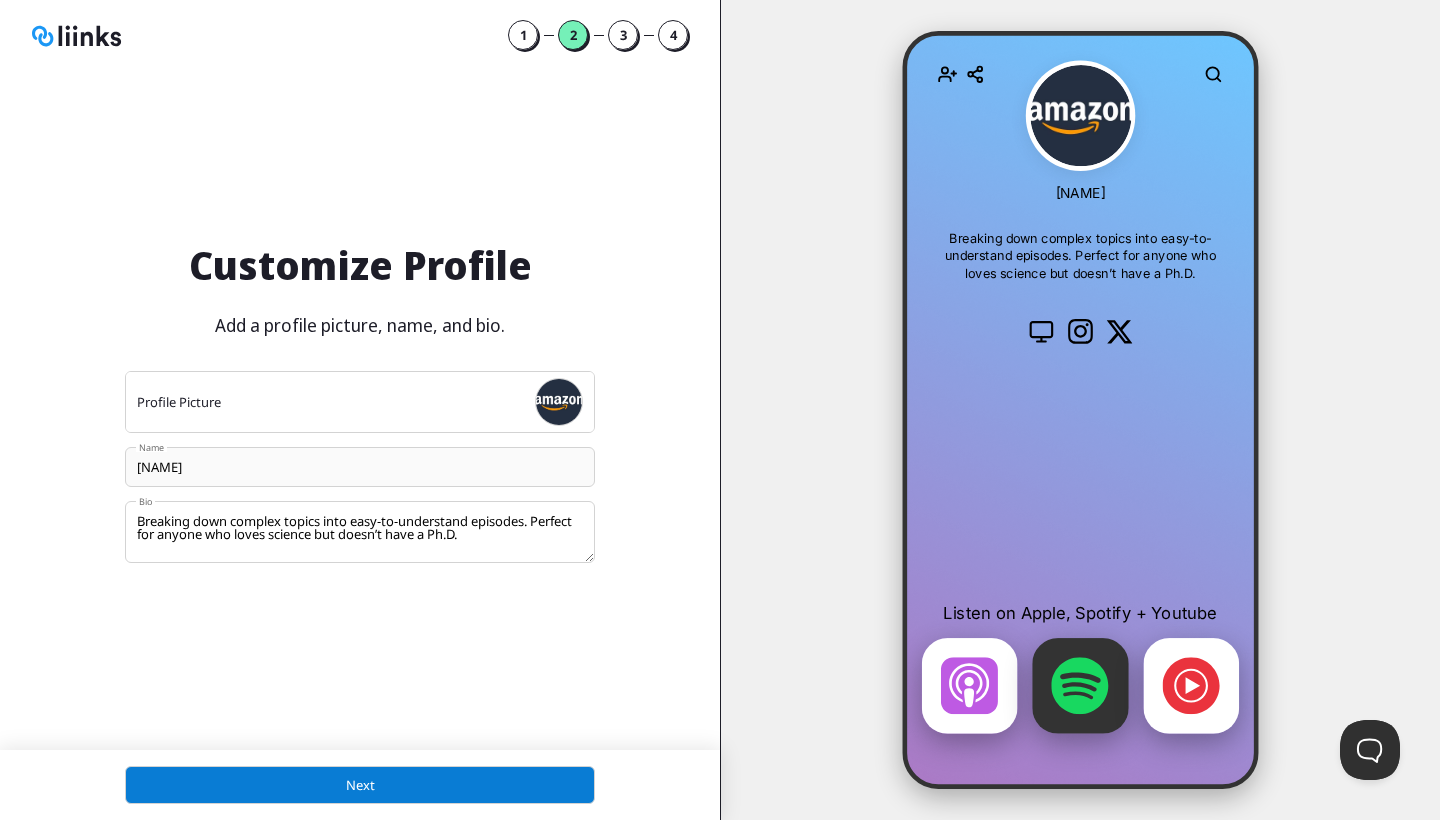 click on "[NAME]" at bounding box center (360, 467) 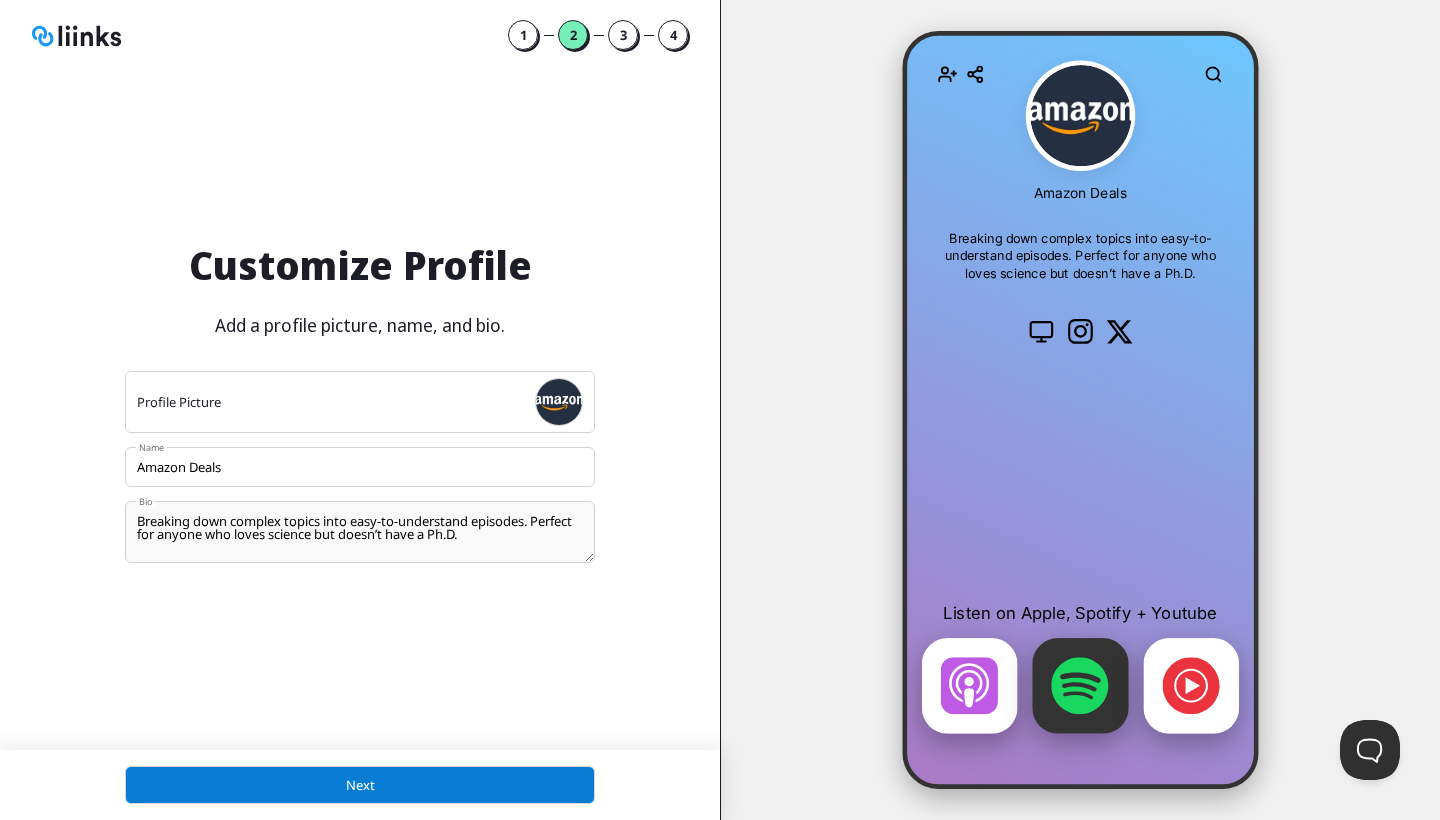 type on "Amazon Deals" 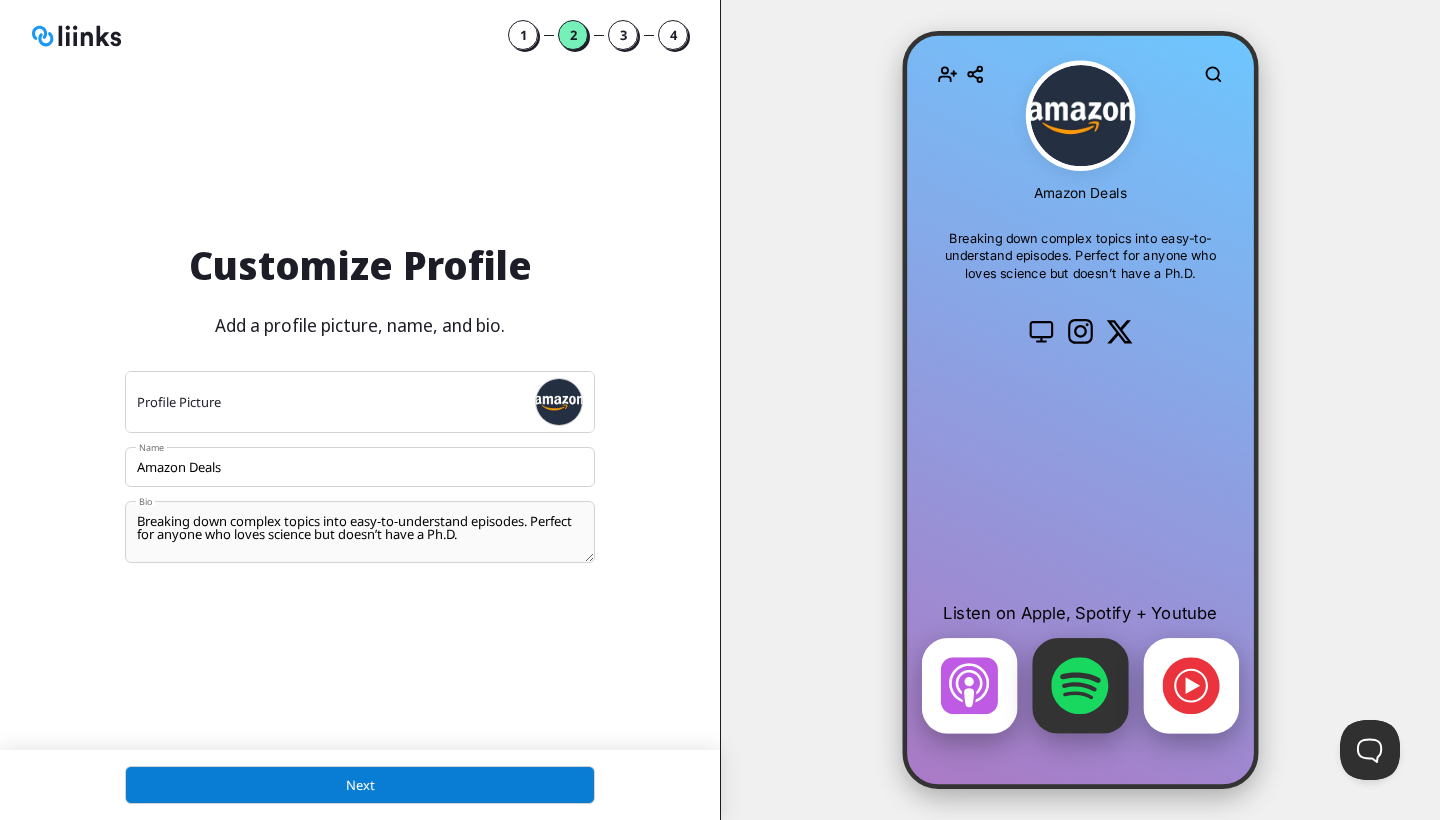 click on "Breaking down complex topics into easy-to-understand episodes. Perfect for anyone who loves science but doesn’t have a Ph.D." at bounding box center [360, 532] 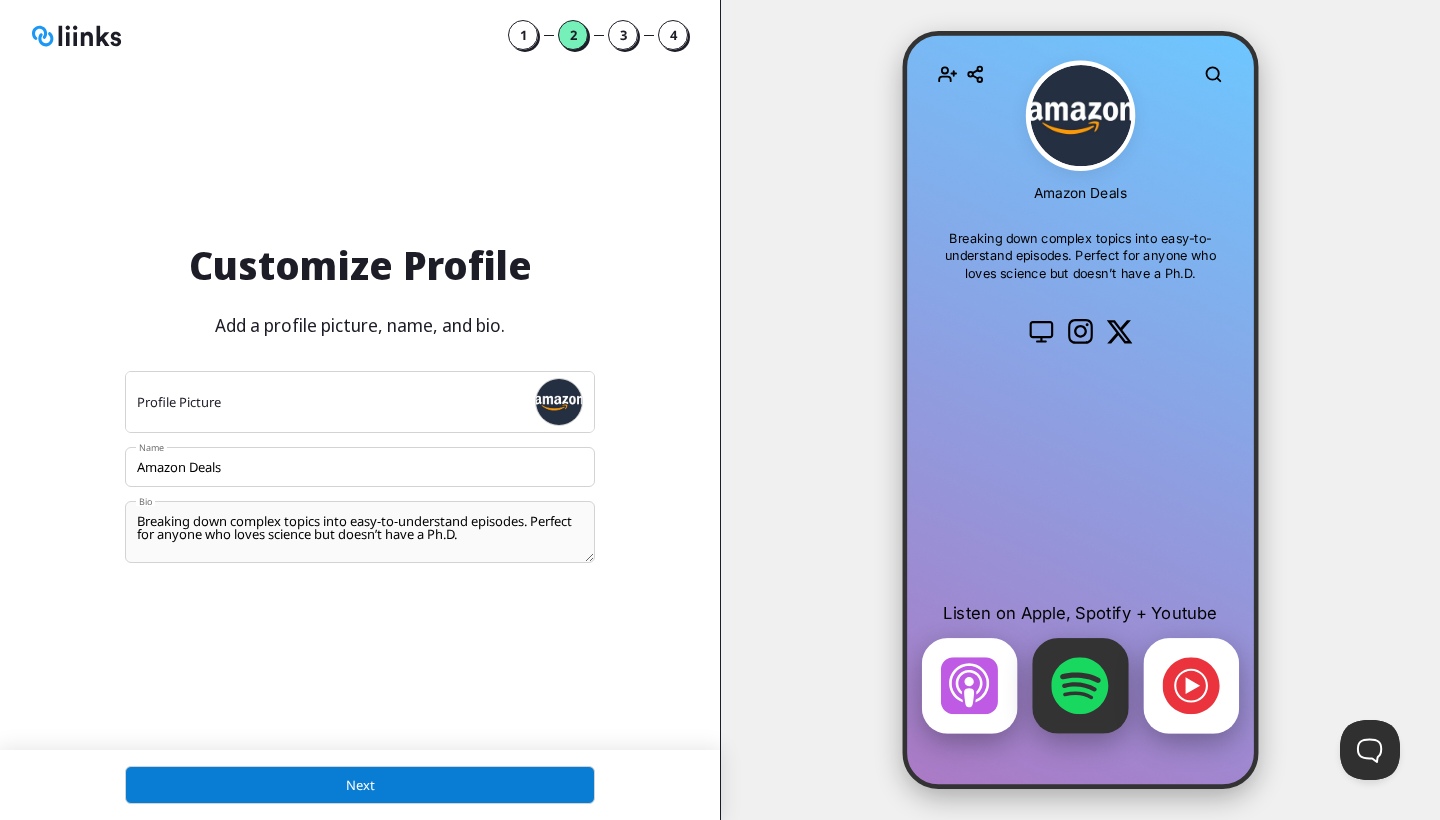 drag, startPoint x: 472, startPoint y: 542, endPoint x: 141, endPoint y: 515, distance: 332.0994 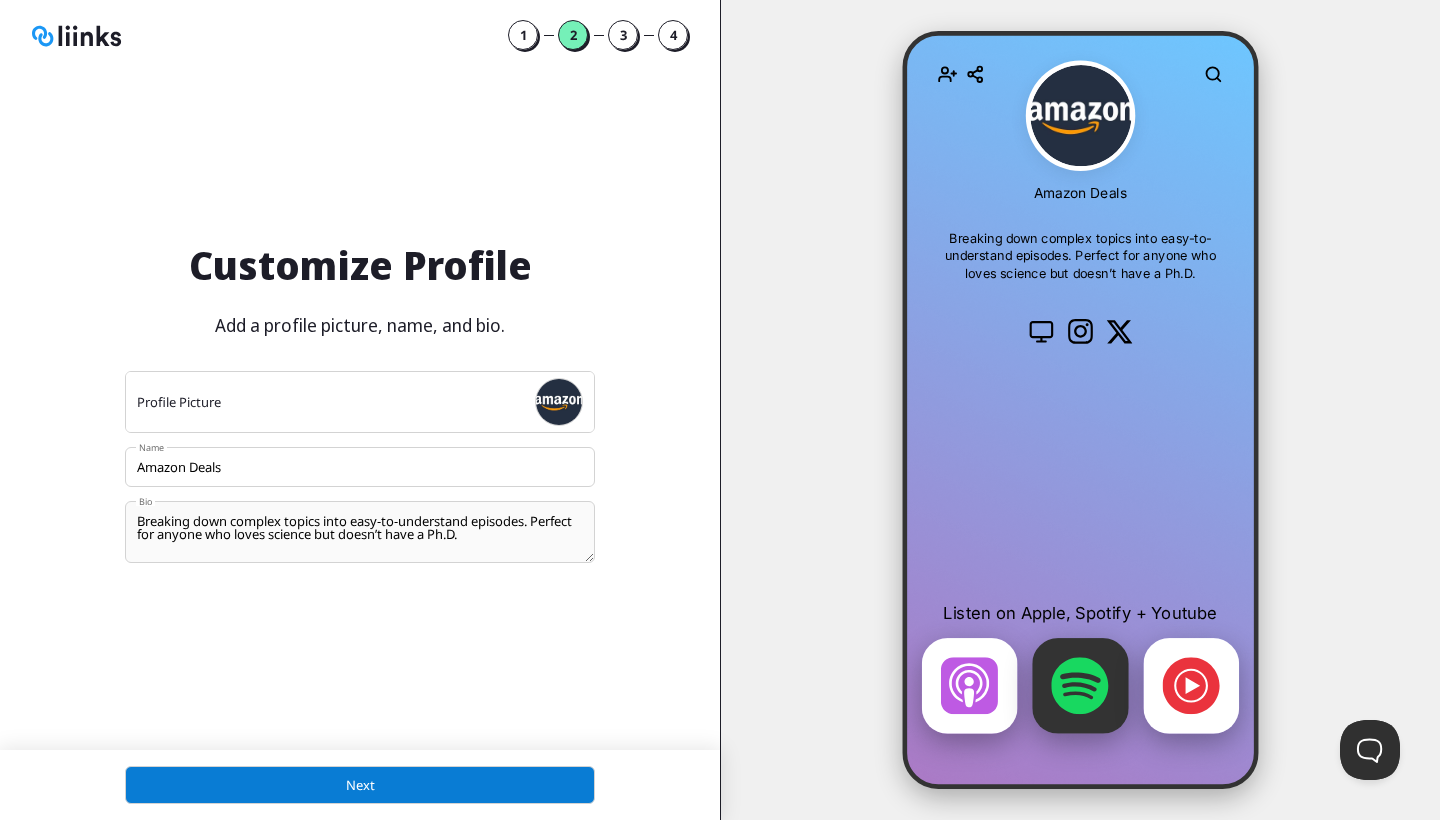 click on "Breaking down complex topics into easy-to-understand episodes. Perfect for anyone who loves science but doesn’t have a Ph.D." at bounding box center (360, 532) 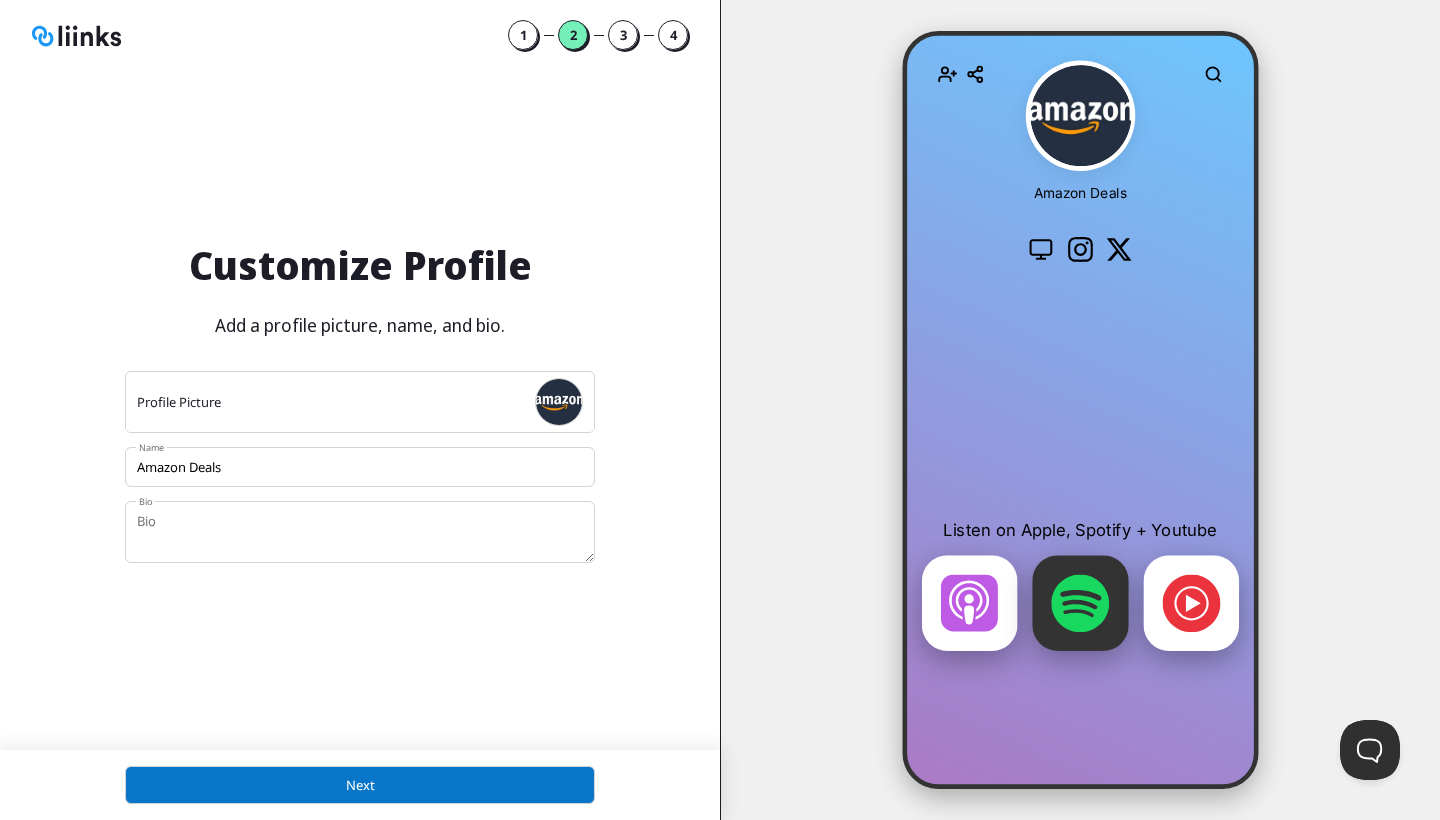 type 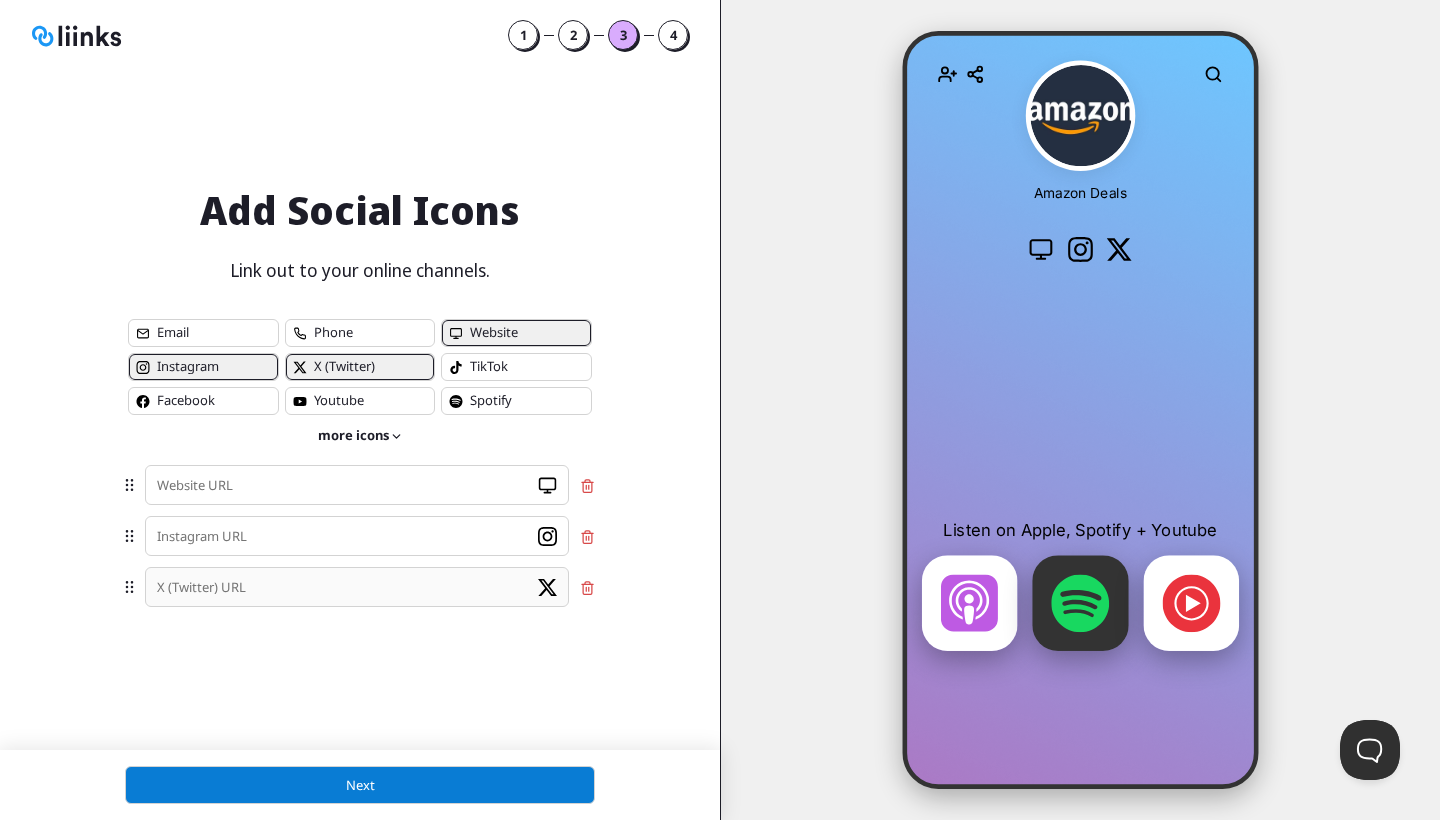 scroll, scrollTop: 10, scrollLeft: 10, axis: both 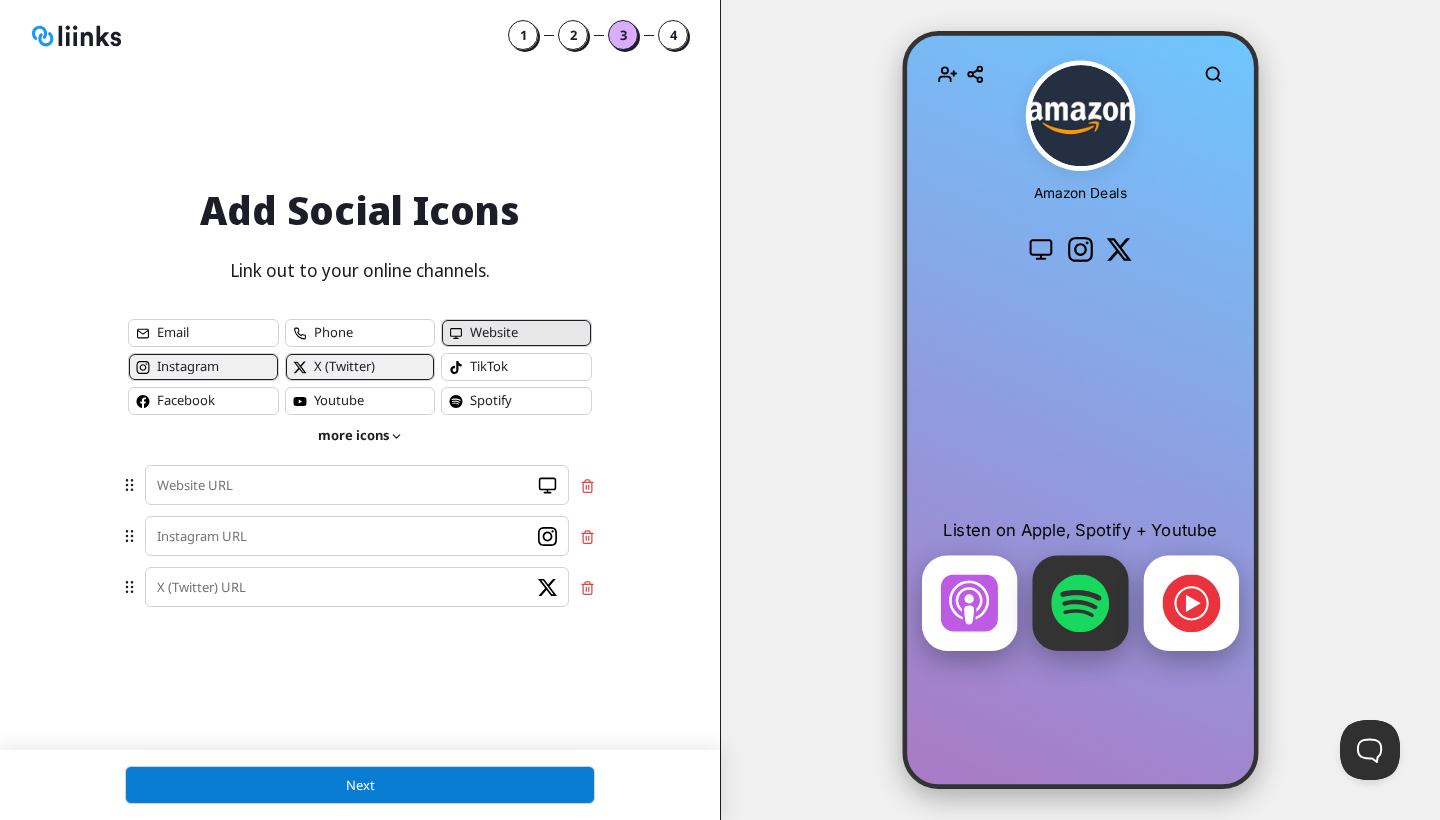 click on "Website" at bounding box center [516, 333] 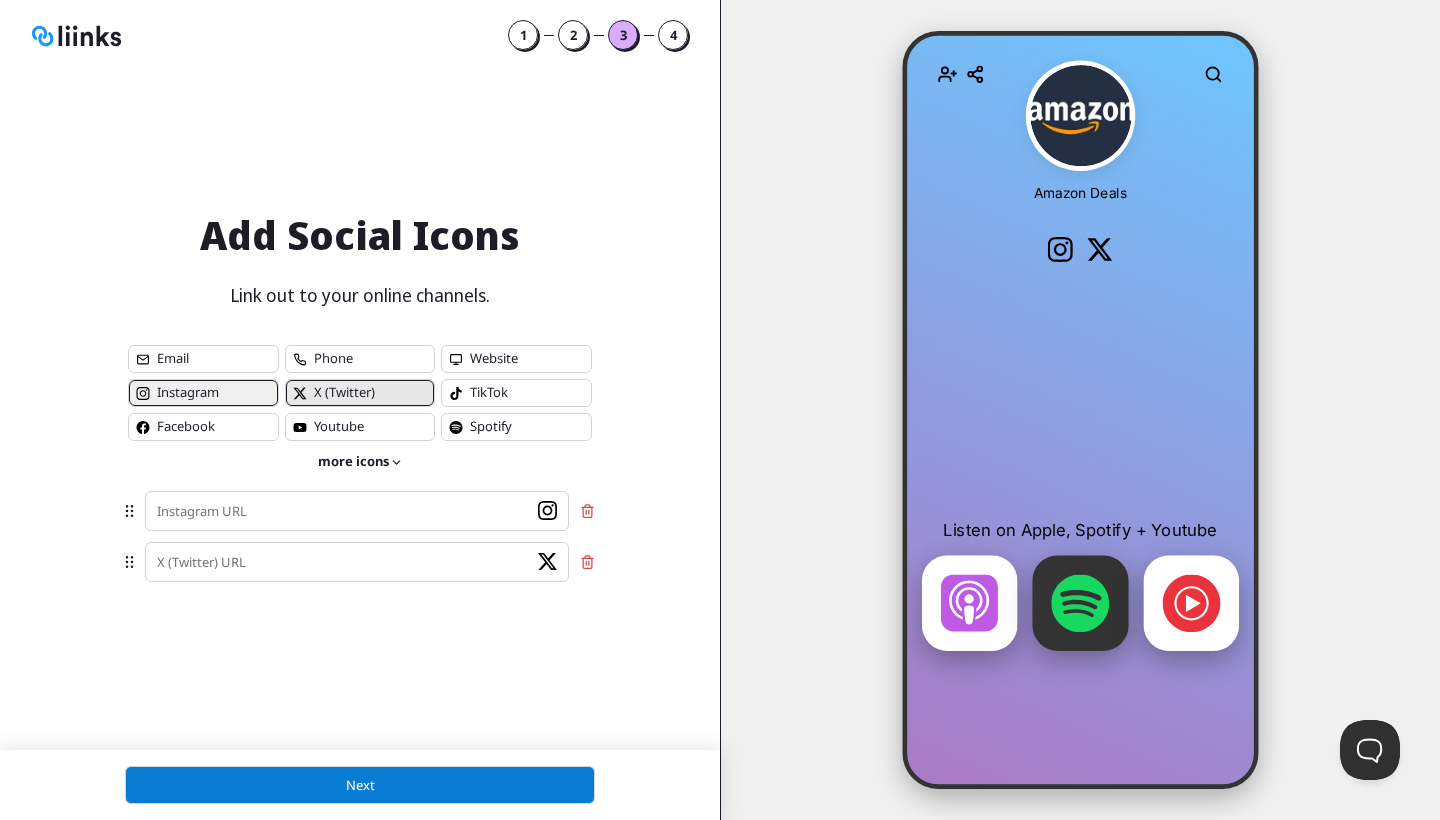 click on "X X (Twitter)" at bounding box center [203, 393] 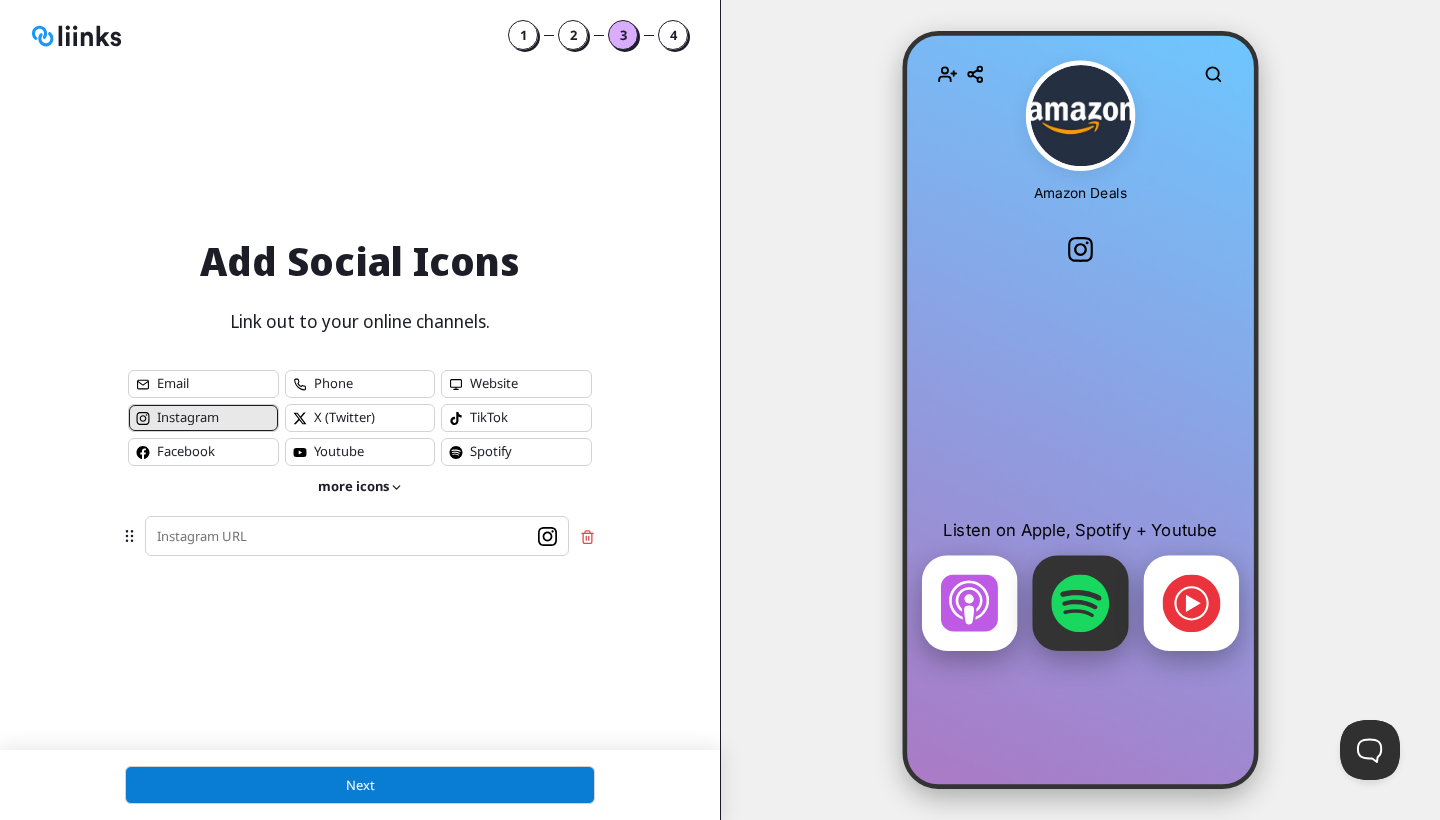 click on "Instagram icon Instagram" at bounding box center [203, 418] 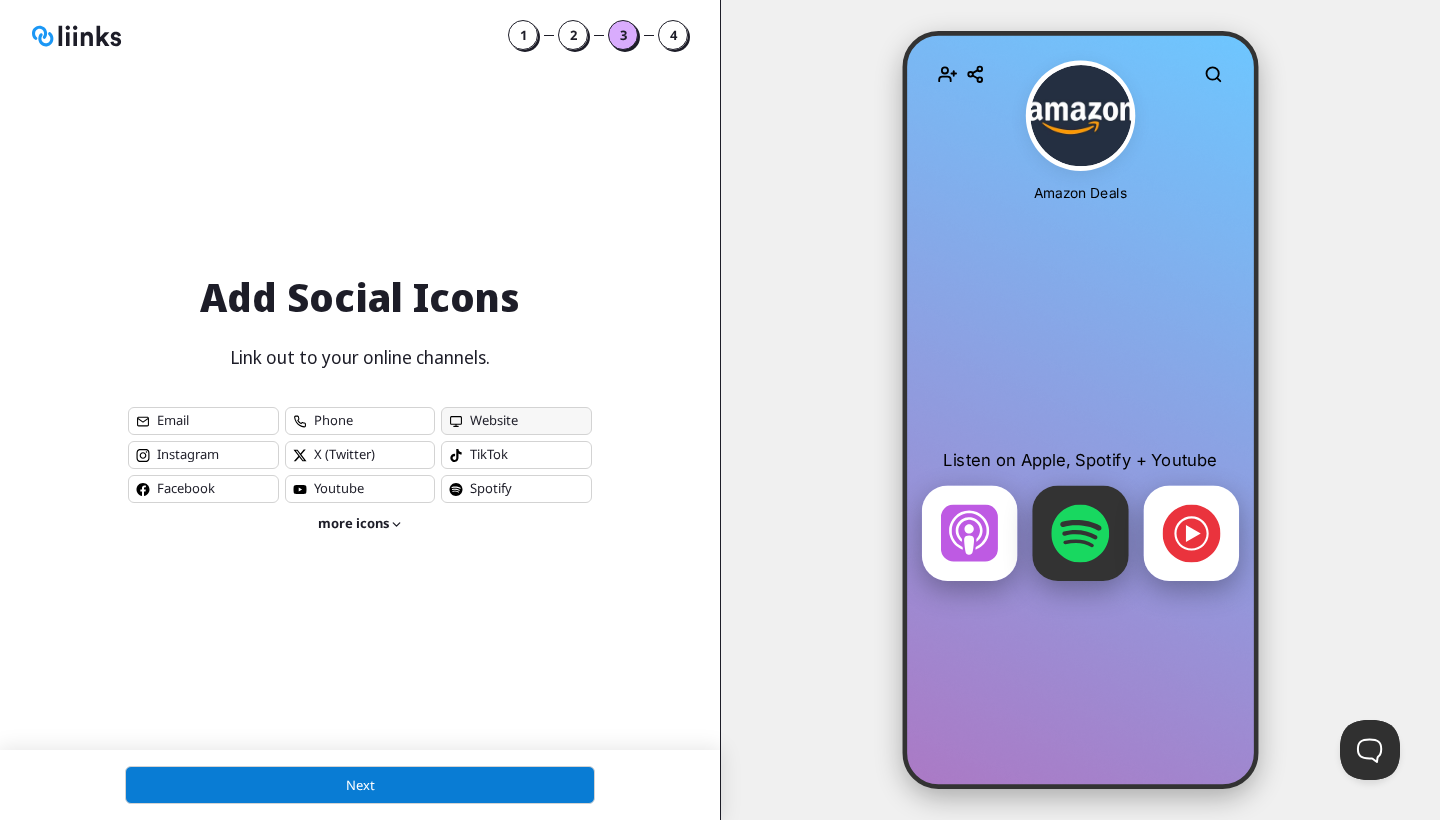 click on "Website" at bounding box center (516, 421) 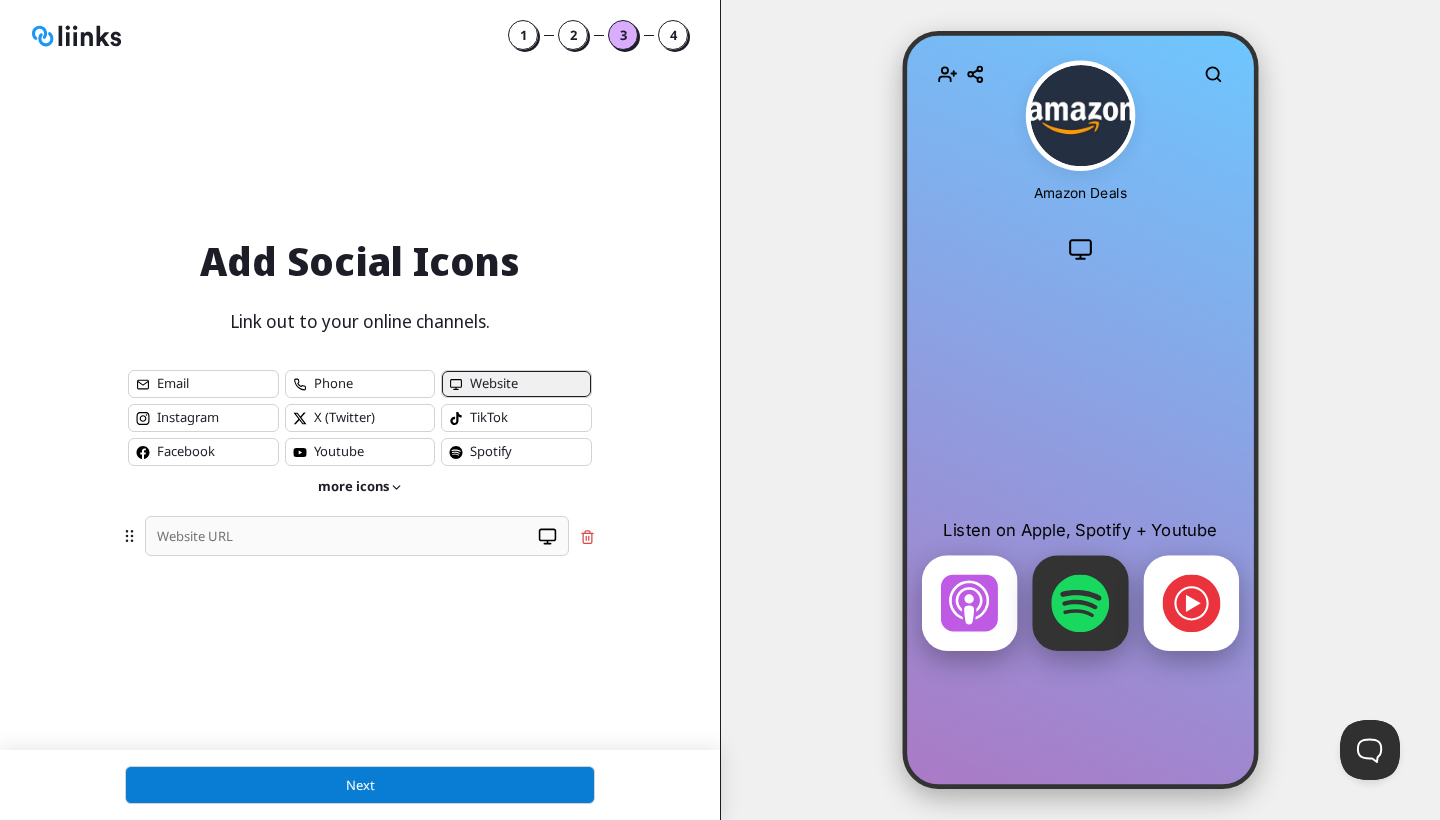 paste on "https://amzn.to/44wvxQq" 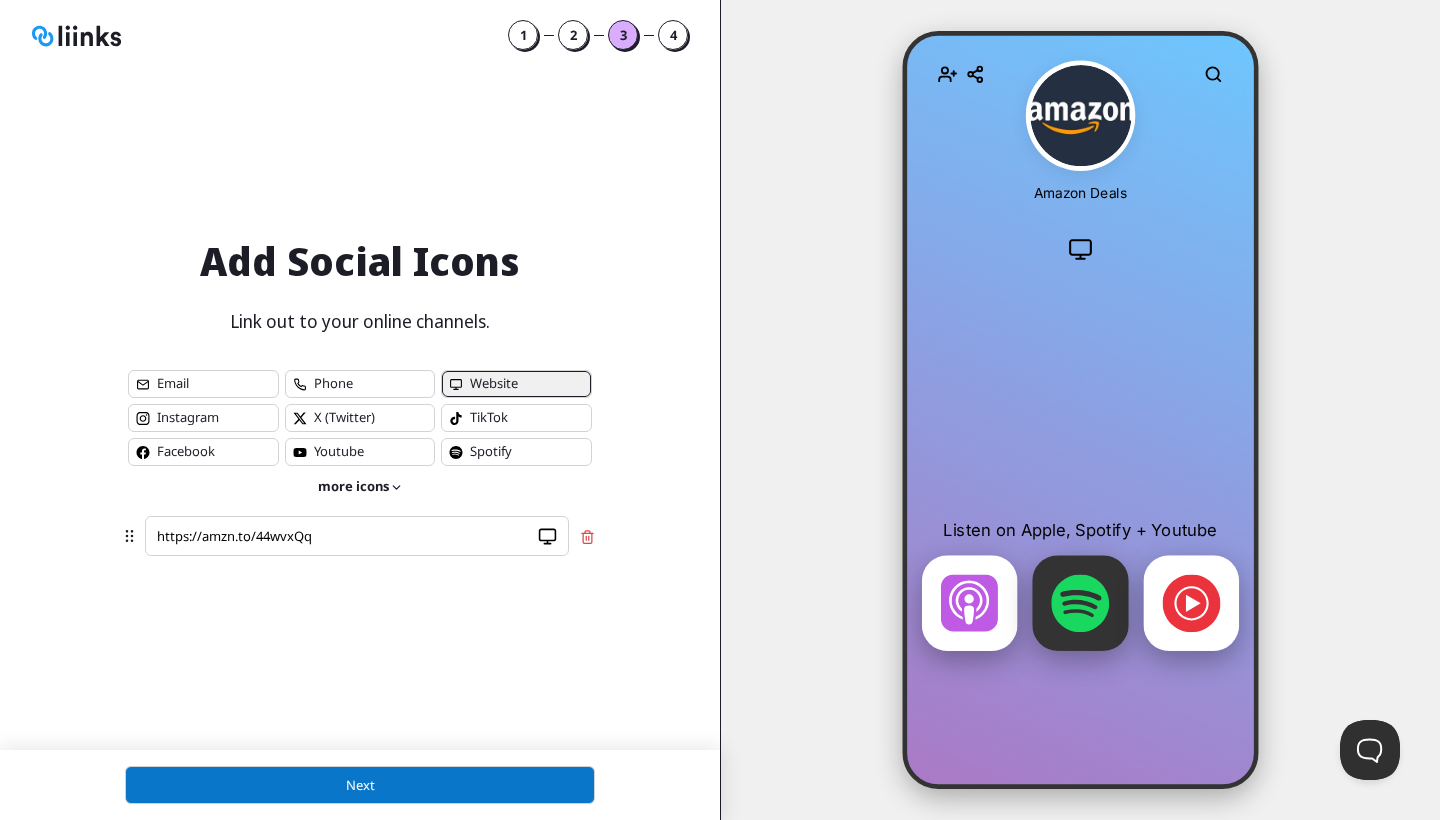 type on "https://amzn.to/44wvxQq" 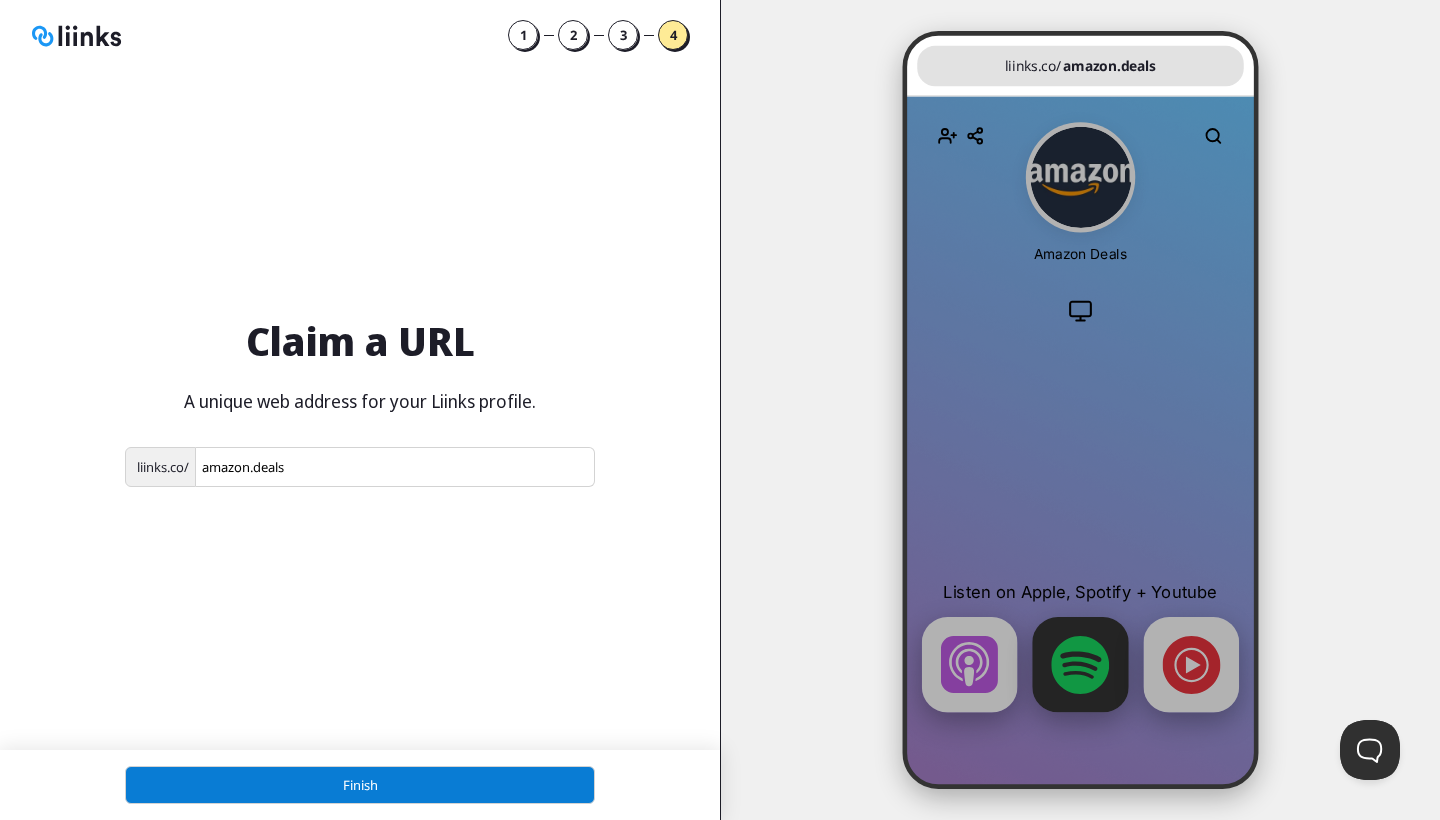 scroll, scrollTop: 10, scrollLeft: 10, axis: both 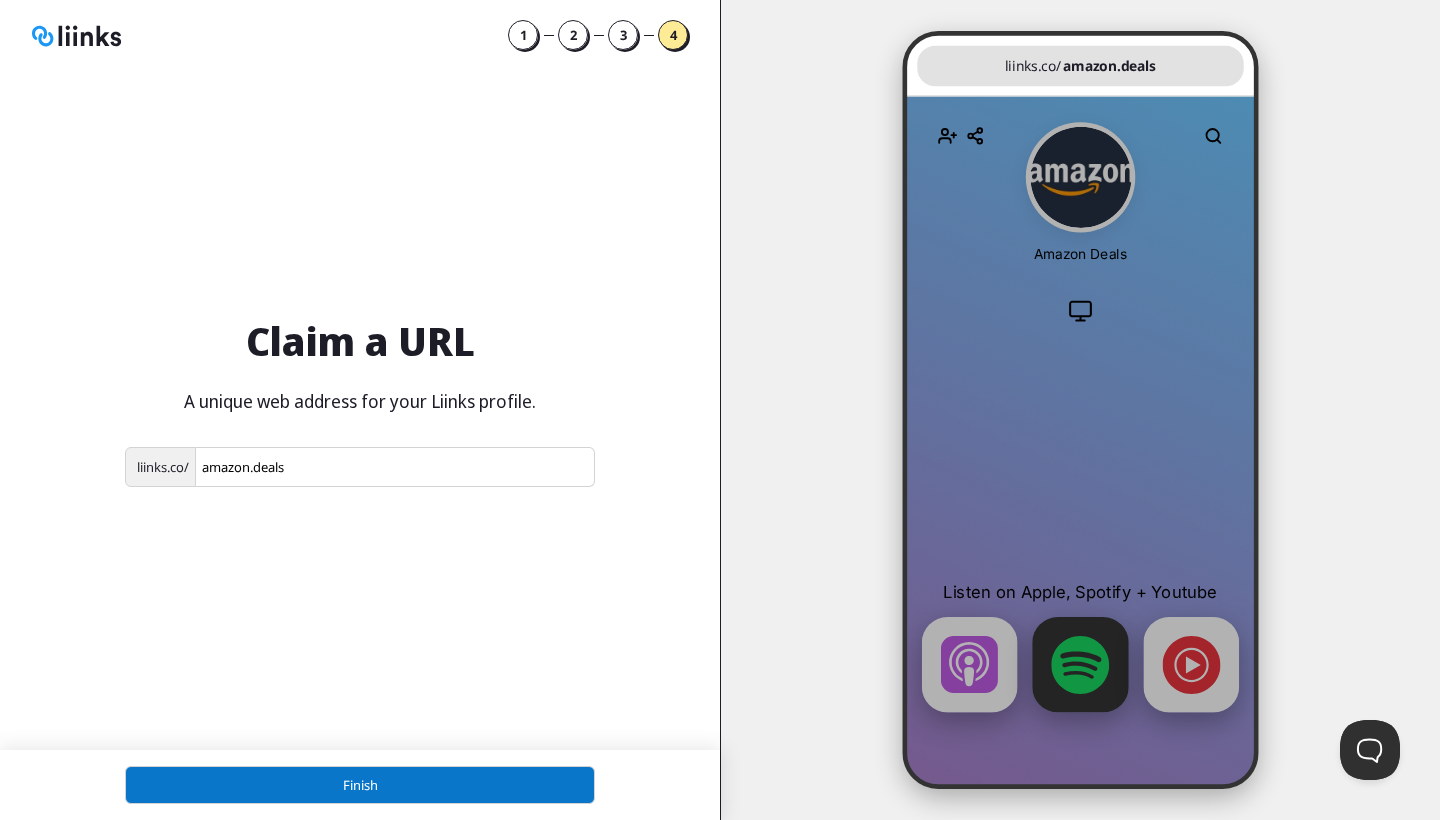 click on "Finish" at bounding box center (360, 785) 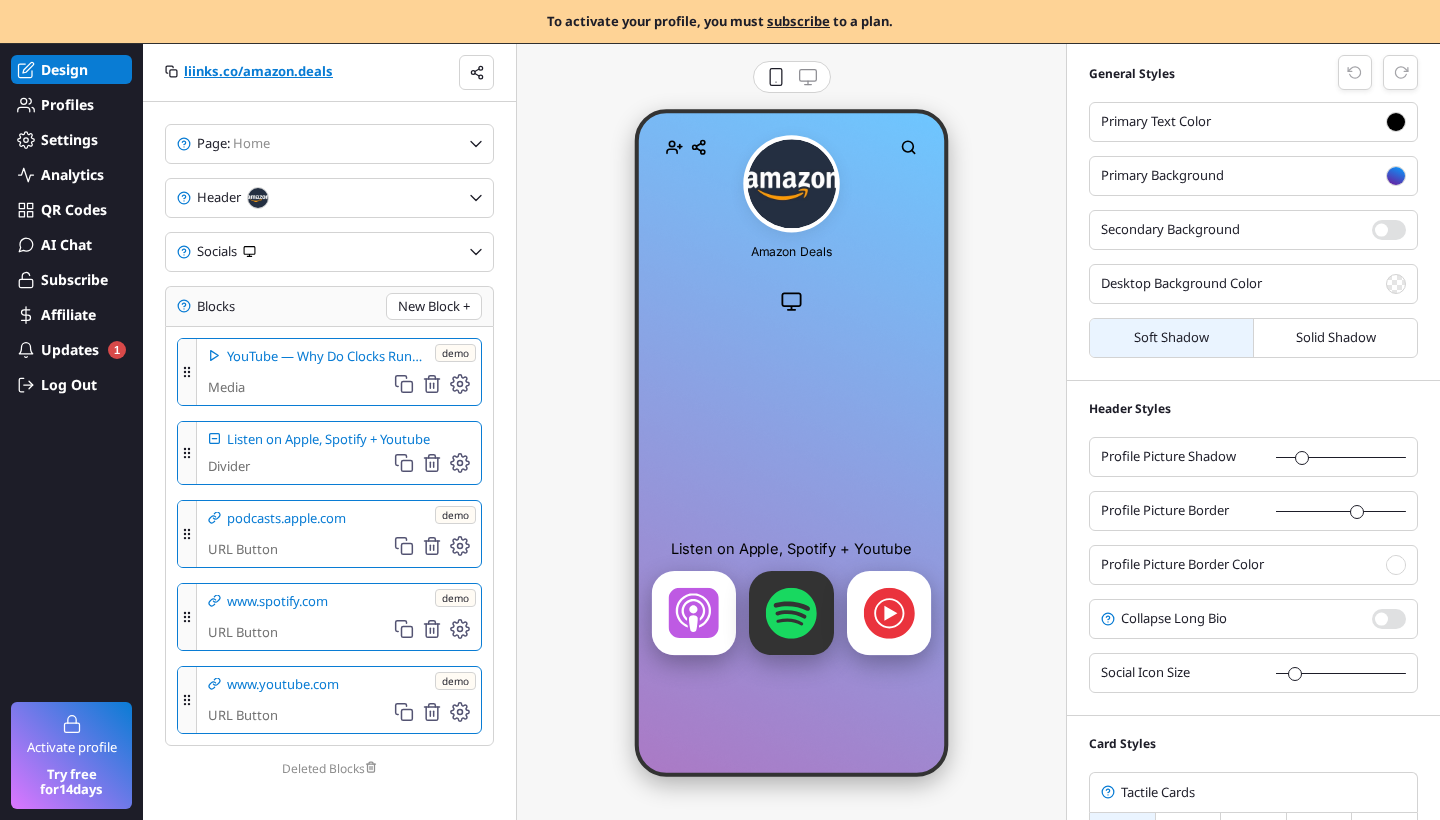 scroll, scrollTop: 10, scrollLeft: 10, axis: both 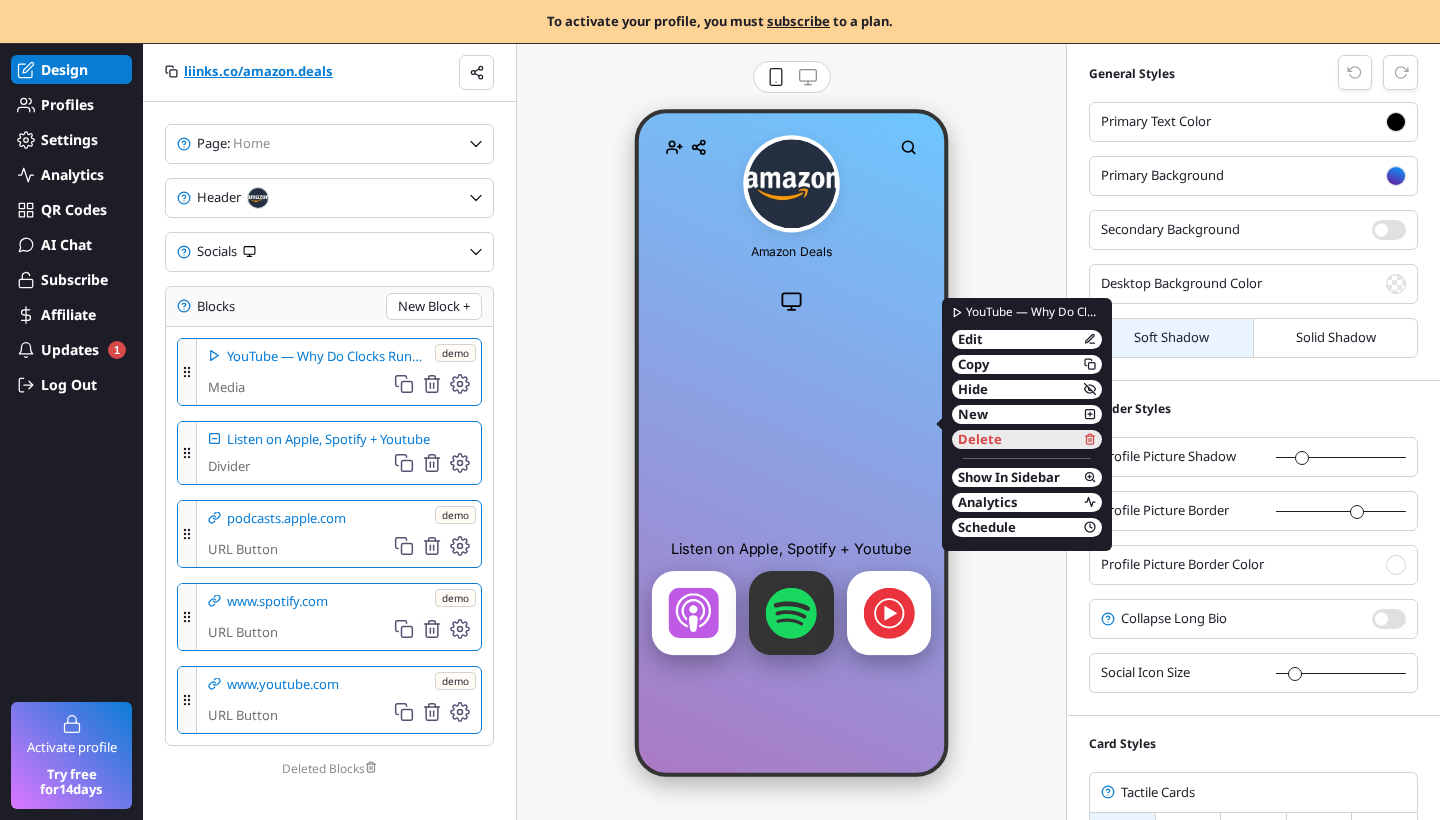 click on "Delete" at bounding box center (980, 439) 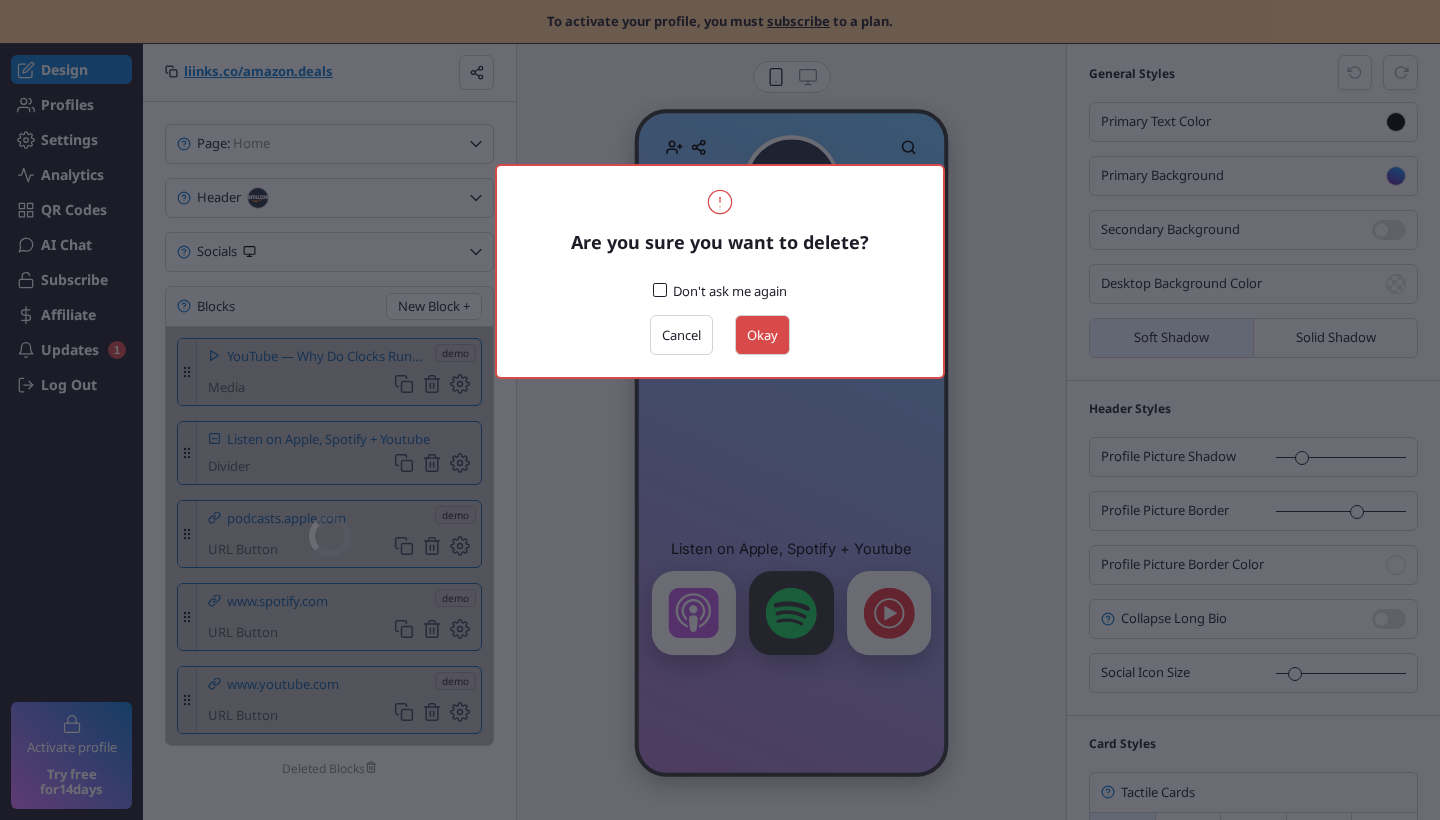 click on "Okay" at bounding box center (762, 335) 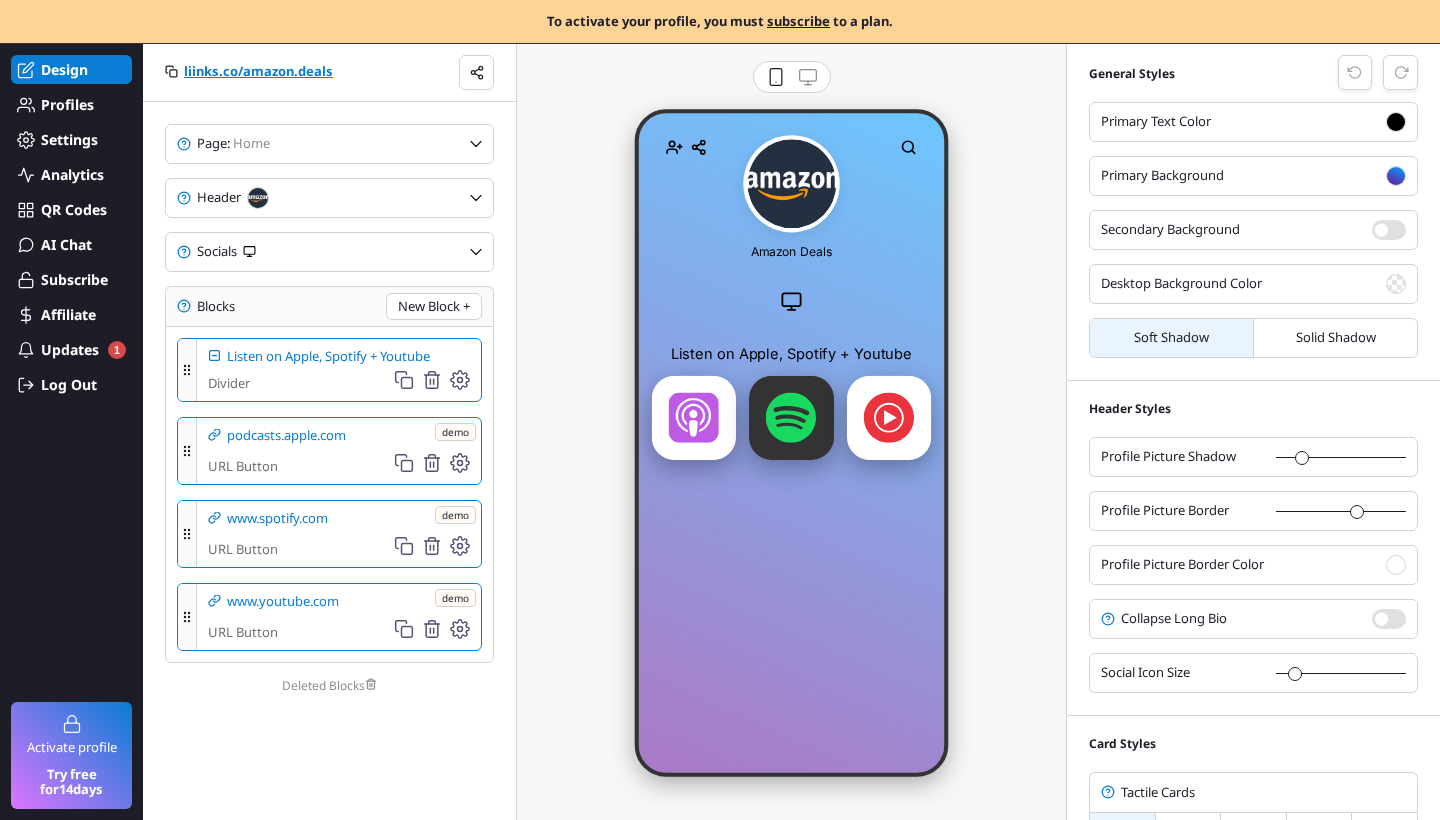 scroll, scrollTop: 10, scrollLeft: 10, axis: both 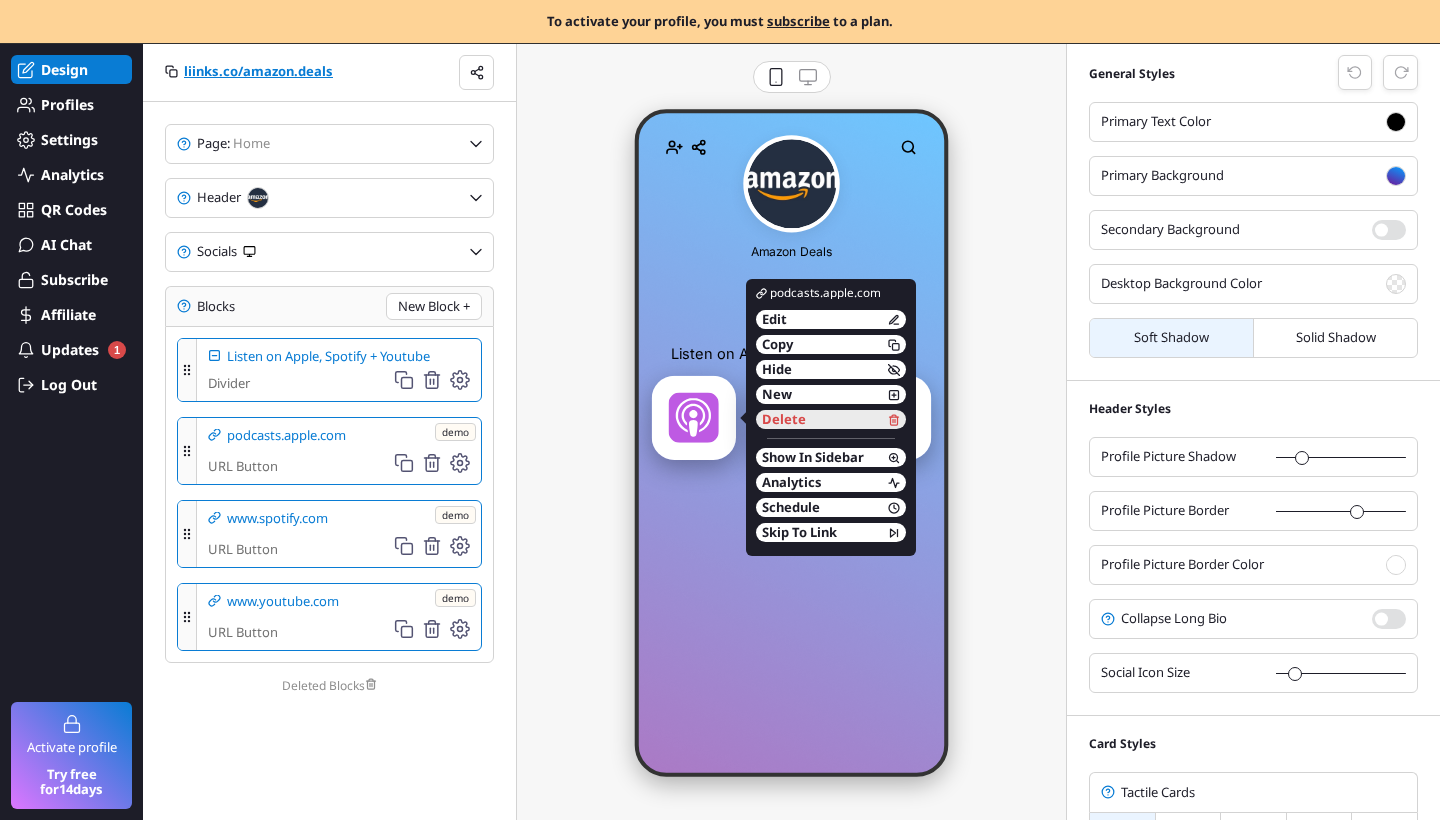 click on "Delete" at bounding box center (784, 419) 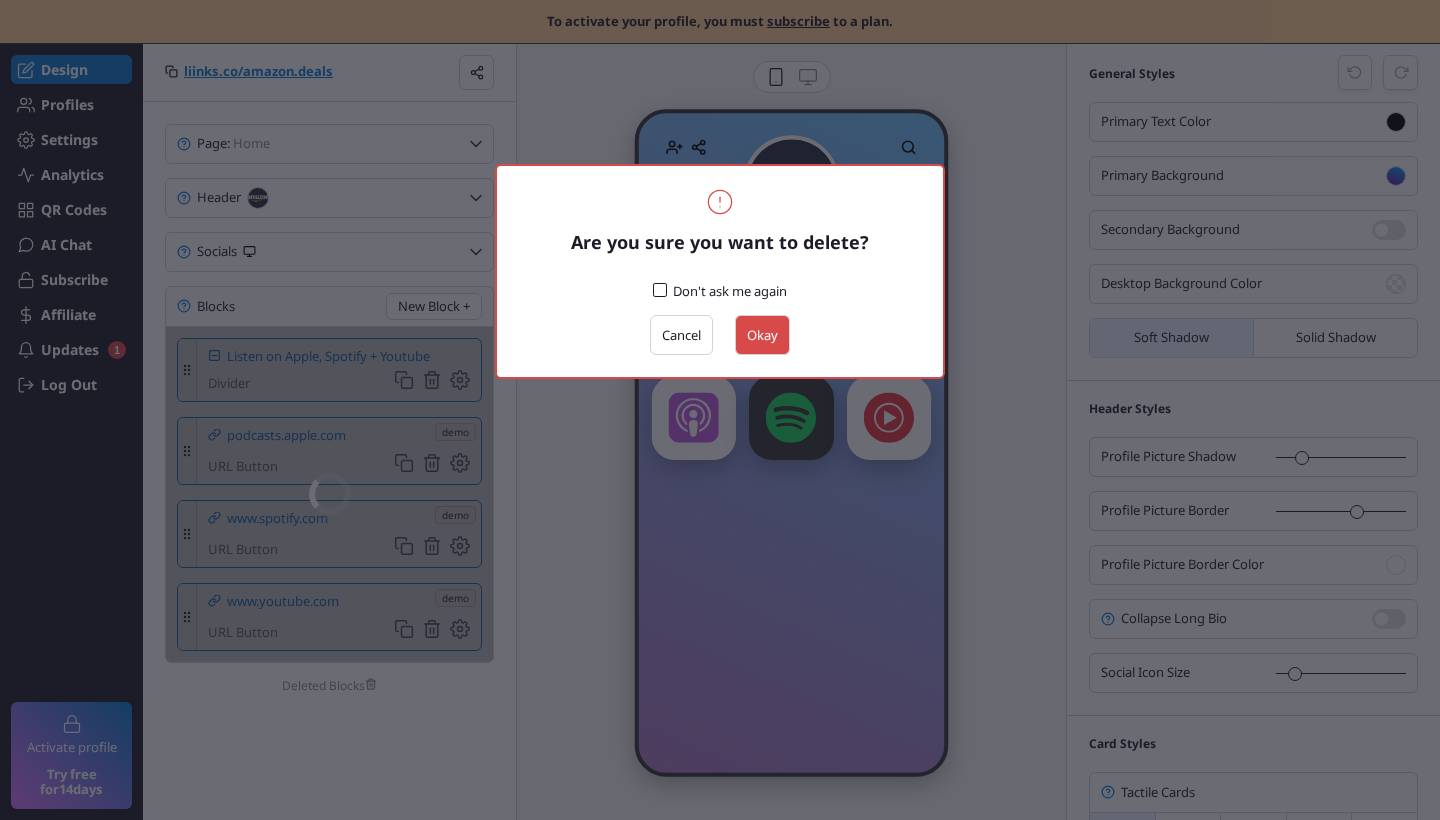 click on "Okay" at bounding box center (762, 335) 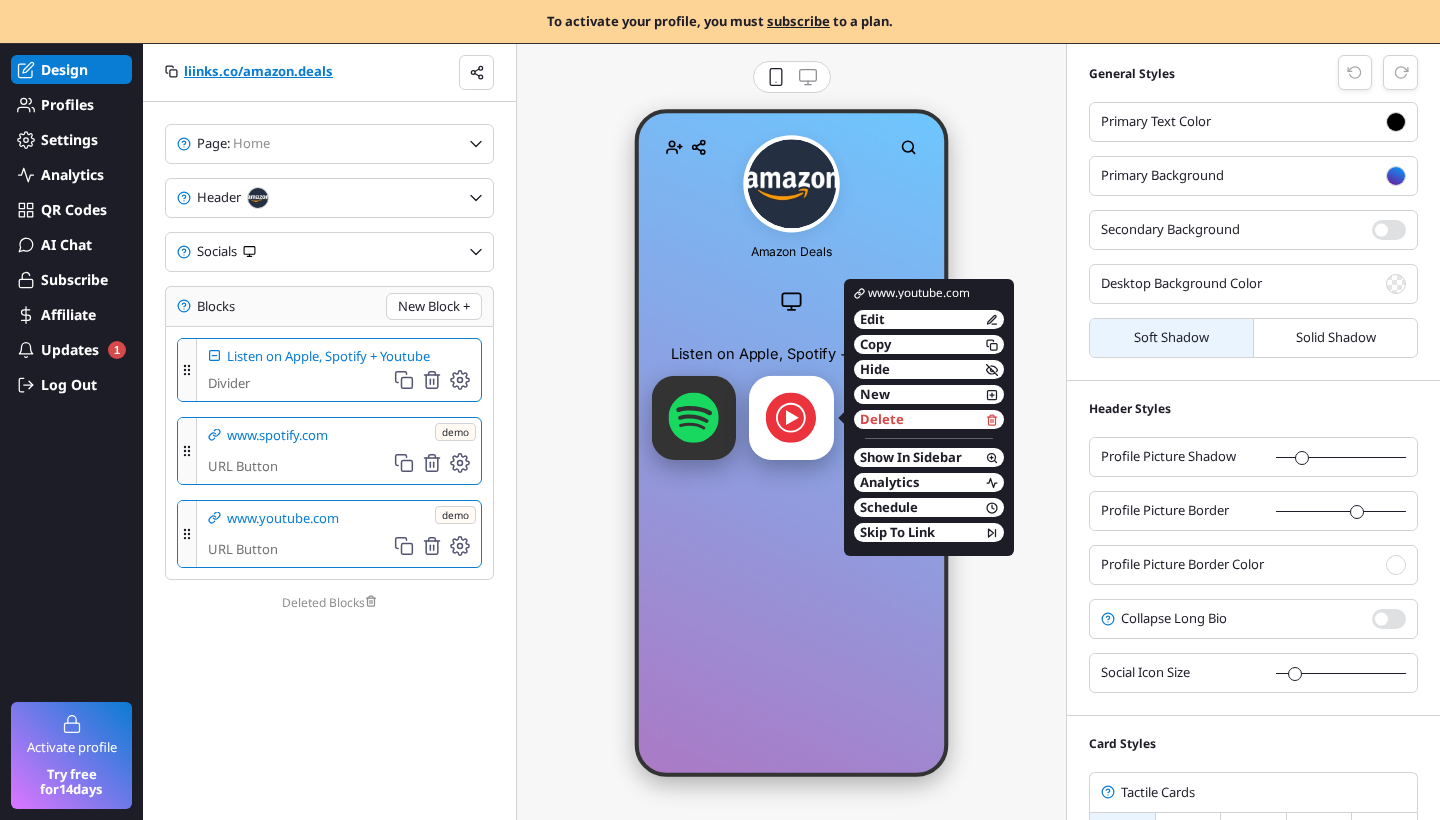 click at bounding box center (791, 417) 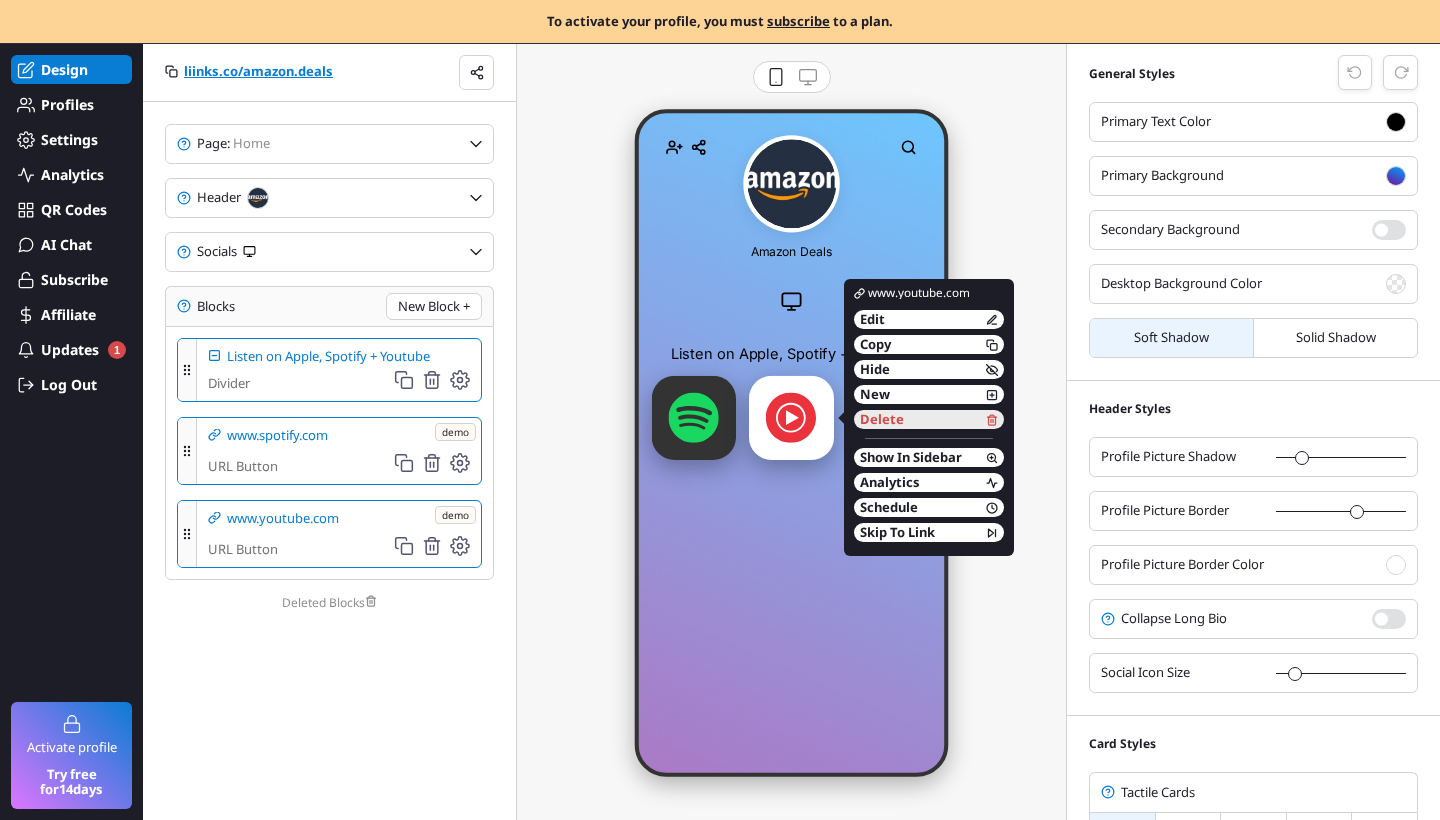 click on "Delete" at bounding box center [882, 419] 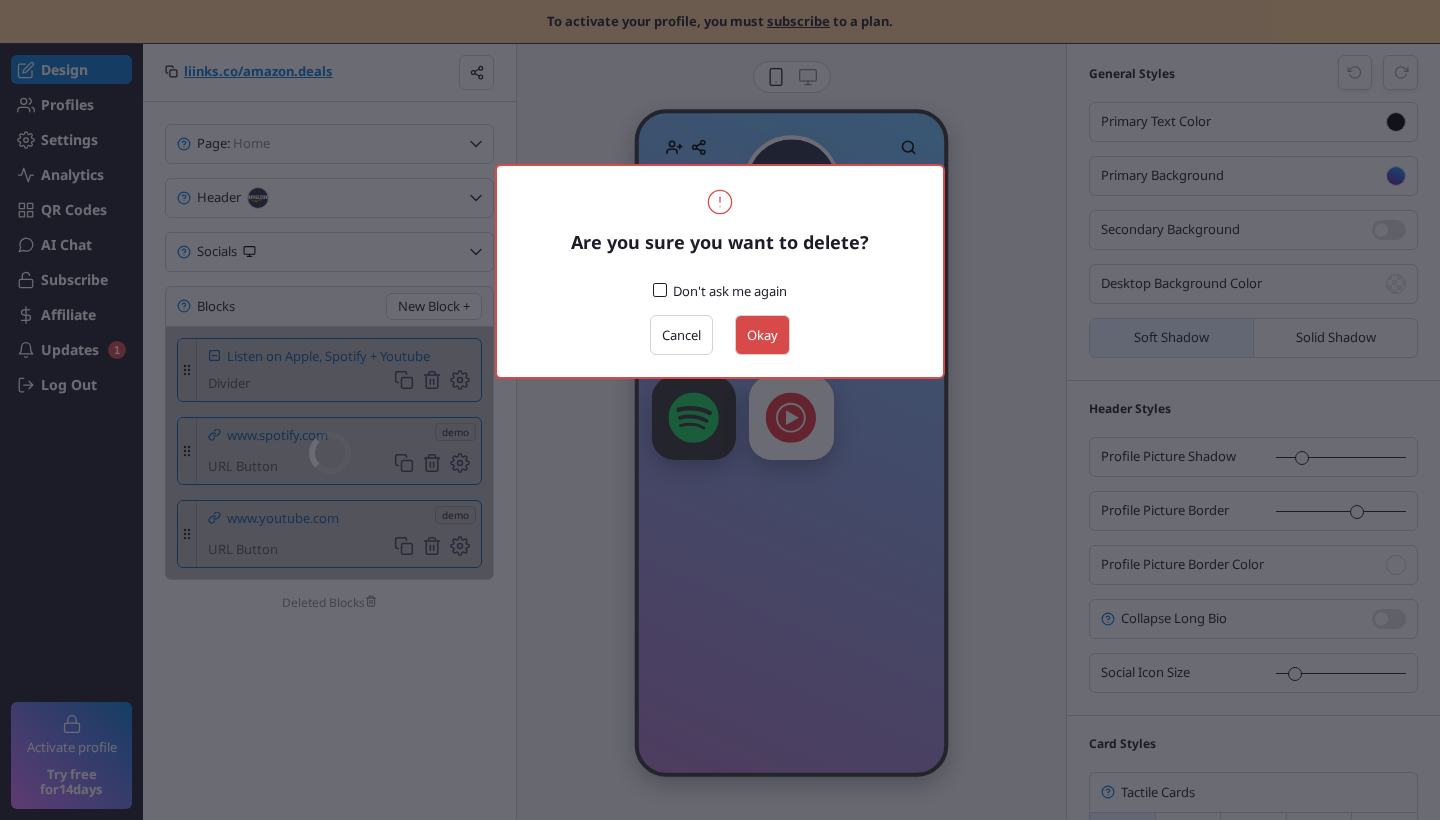 click on "Okay" at bounding box center [762, 335] 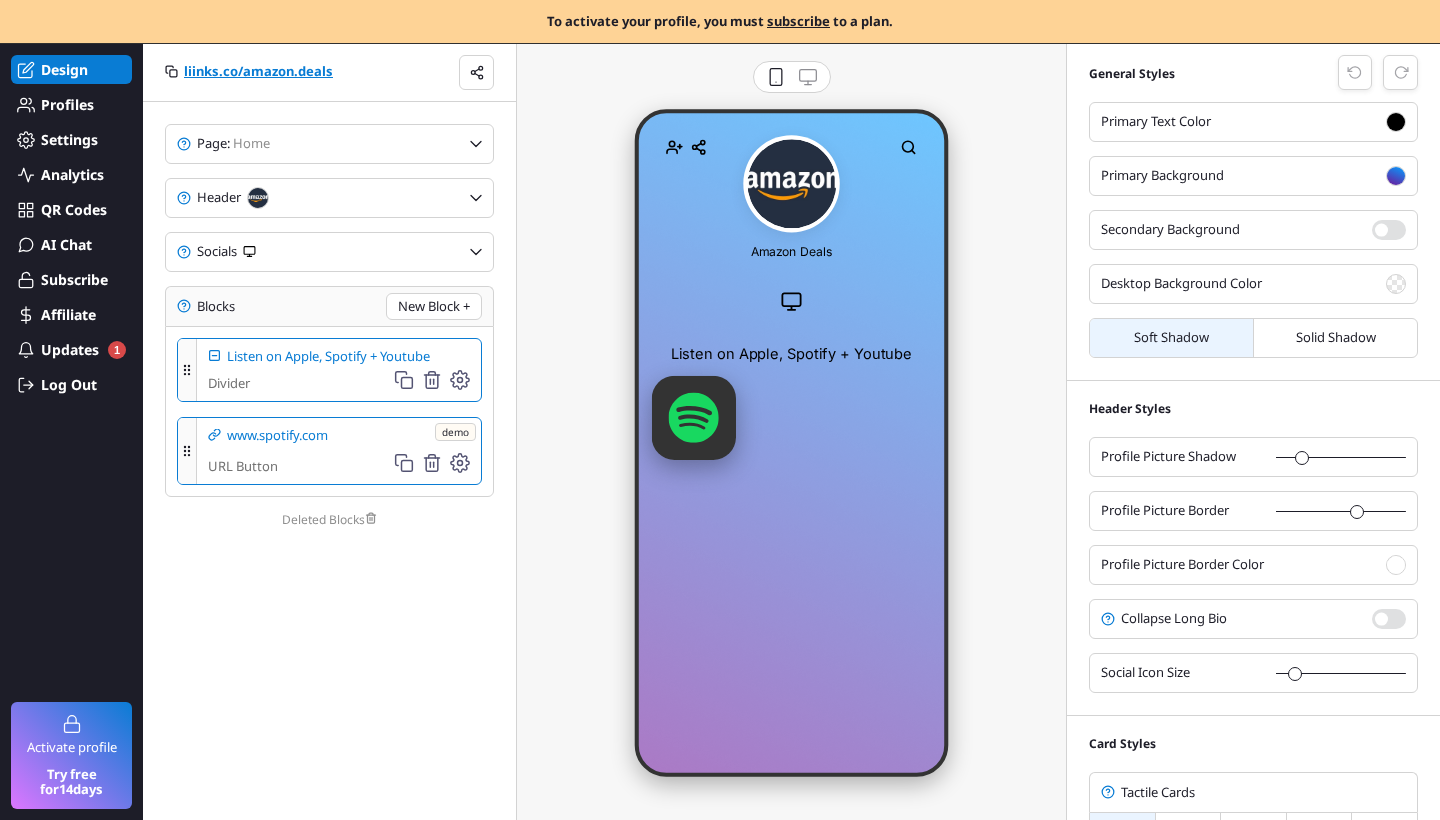 click at bounding box center [693, 417] 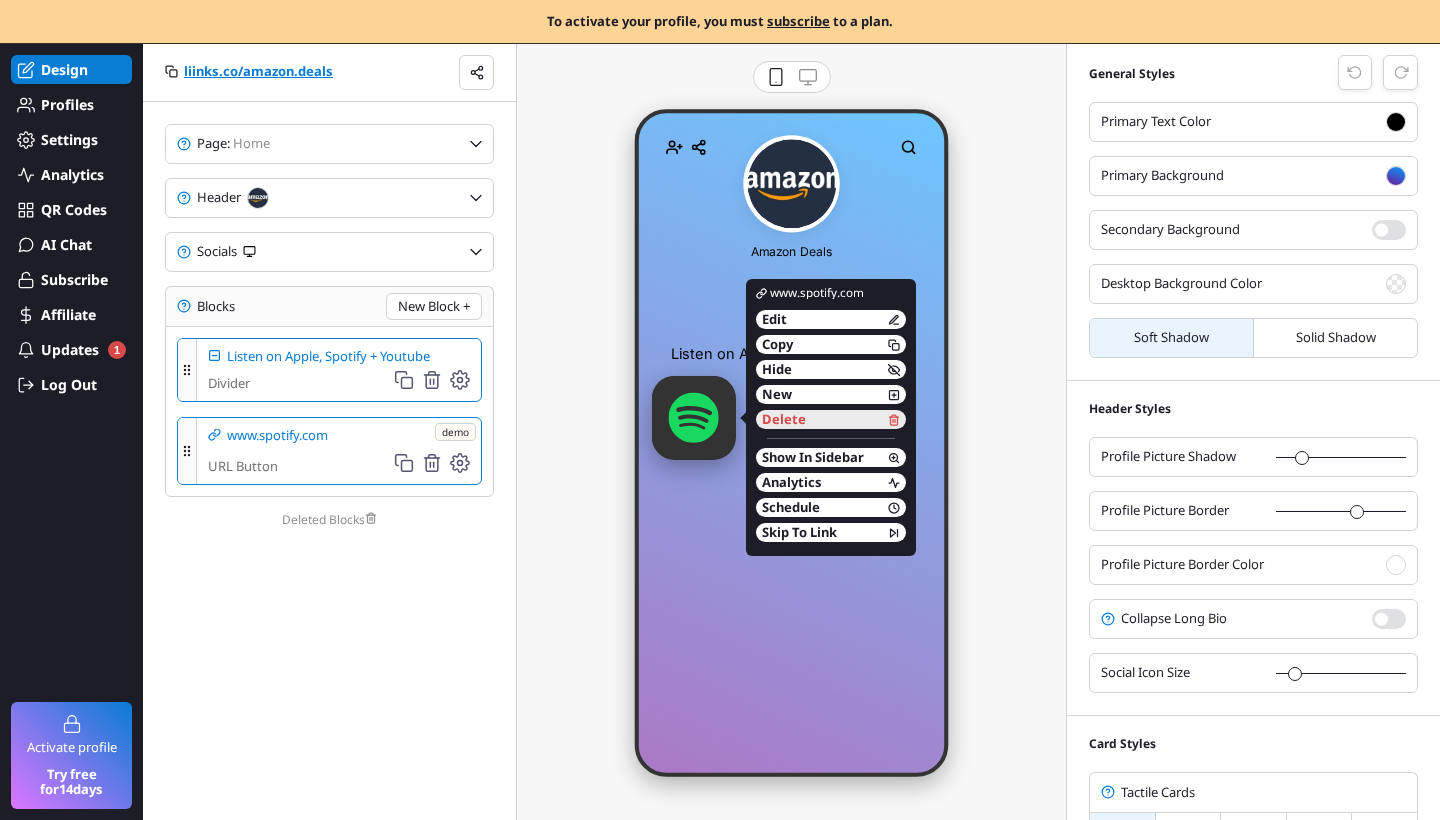 click on "Delete" at bounding box center (784, 419) 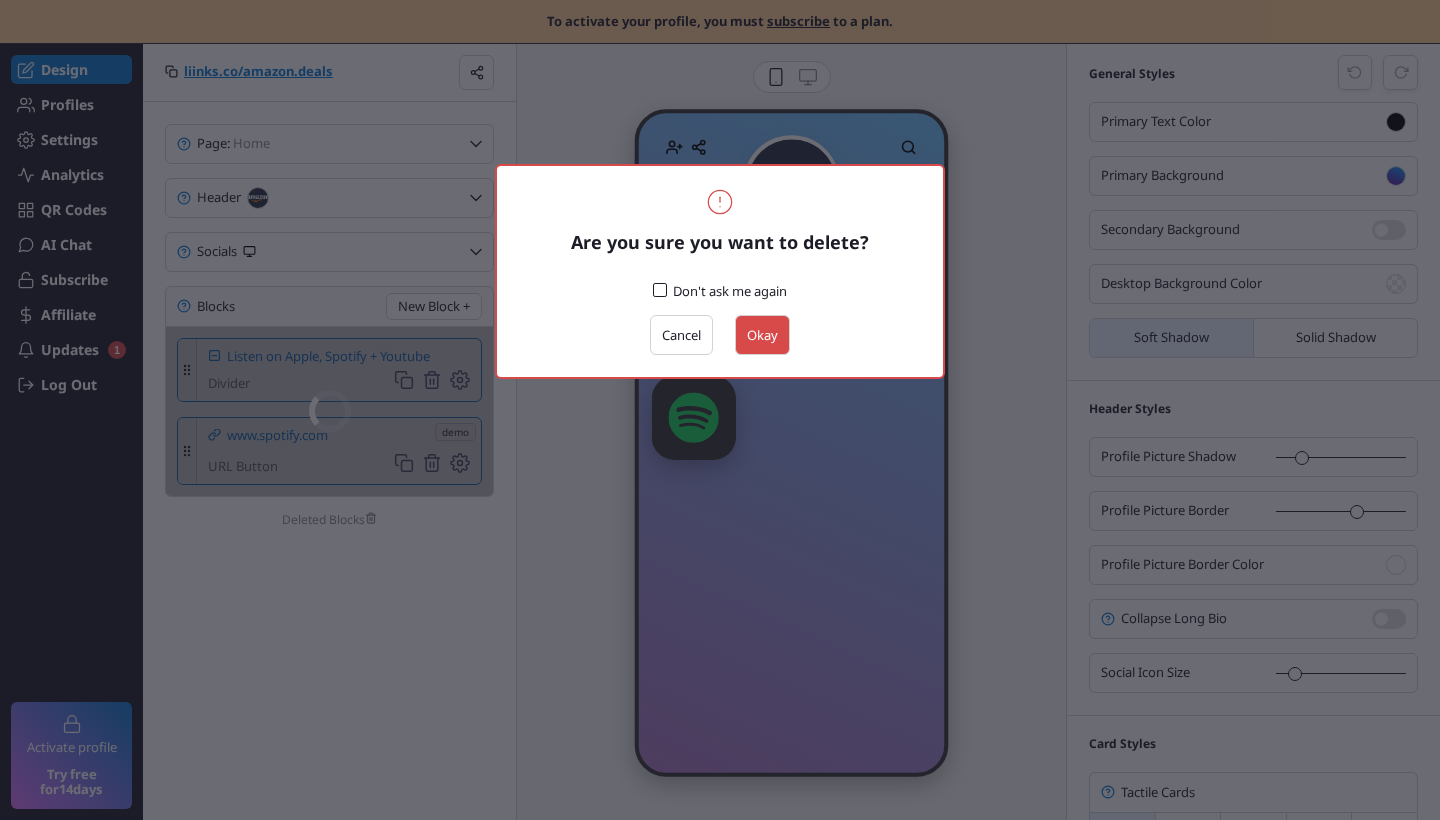 click on "Okay" at bounding box center (762, 335) 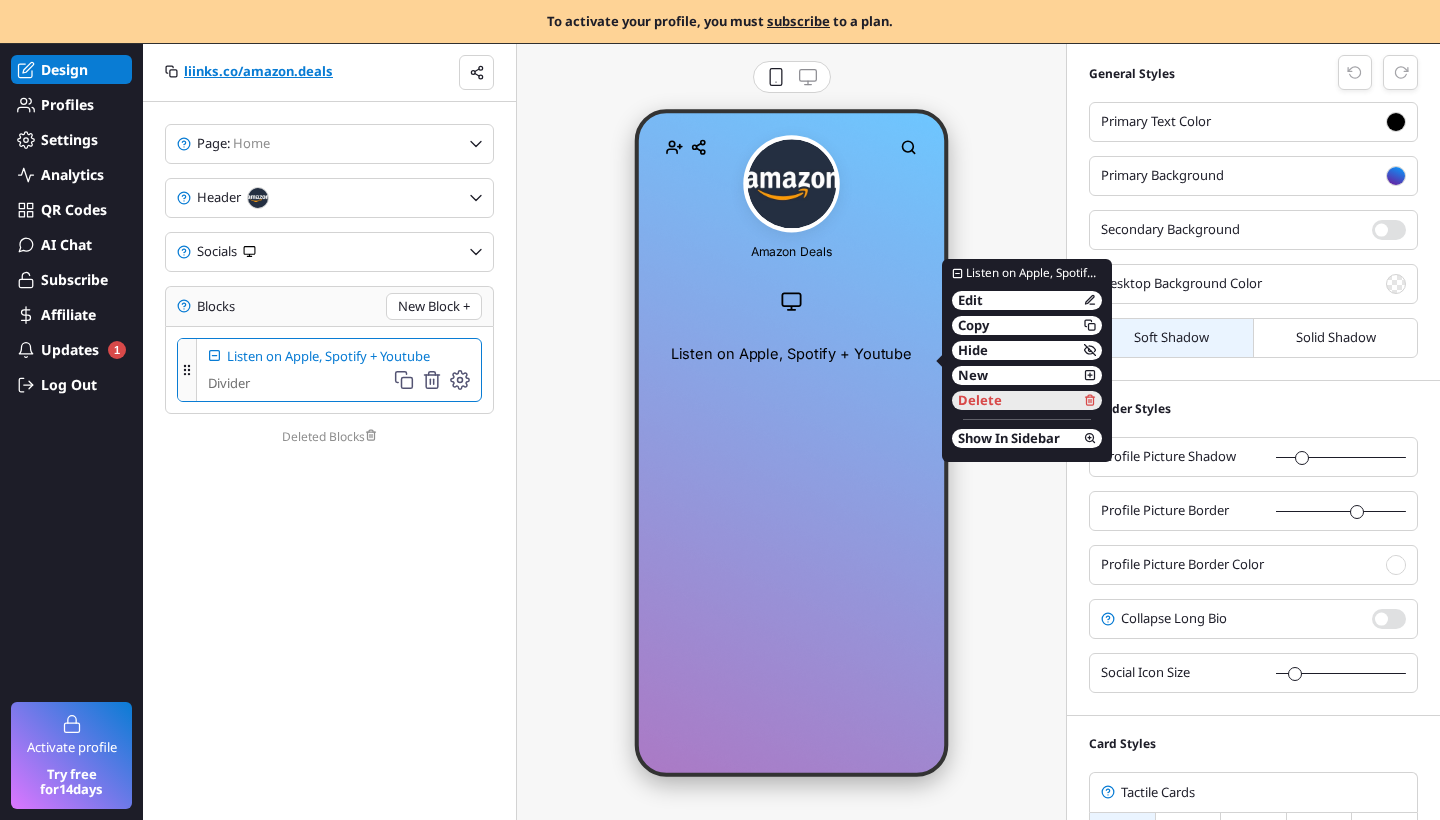 click on "Delete" at bounding box center (980, 400) 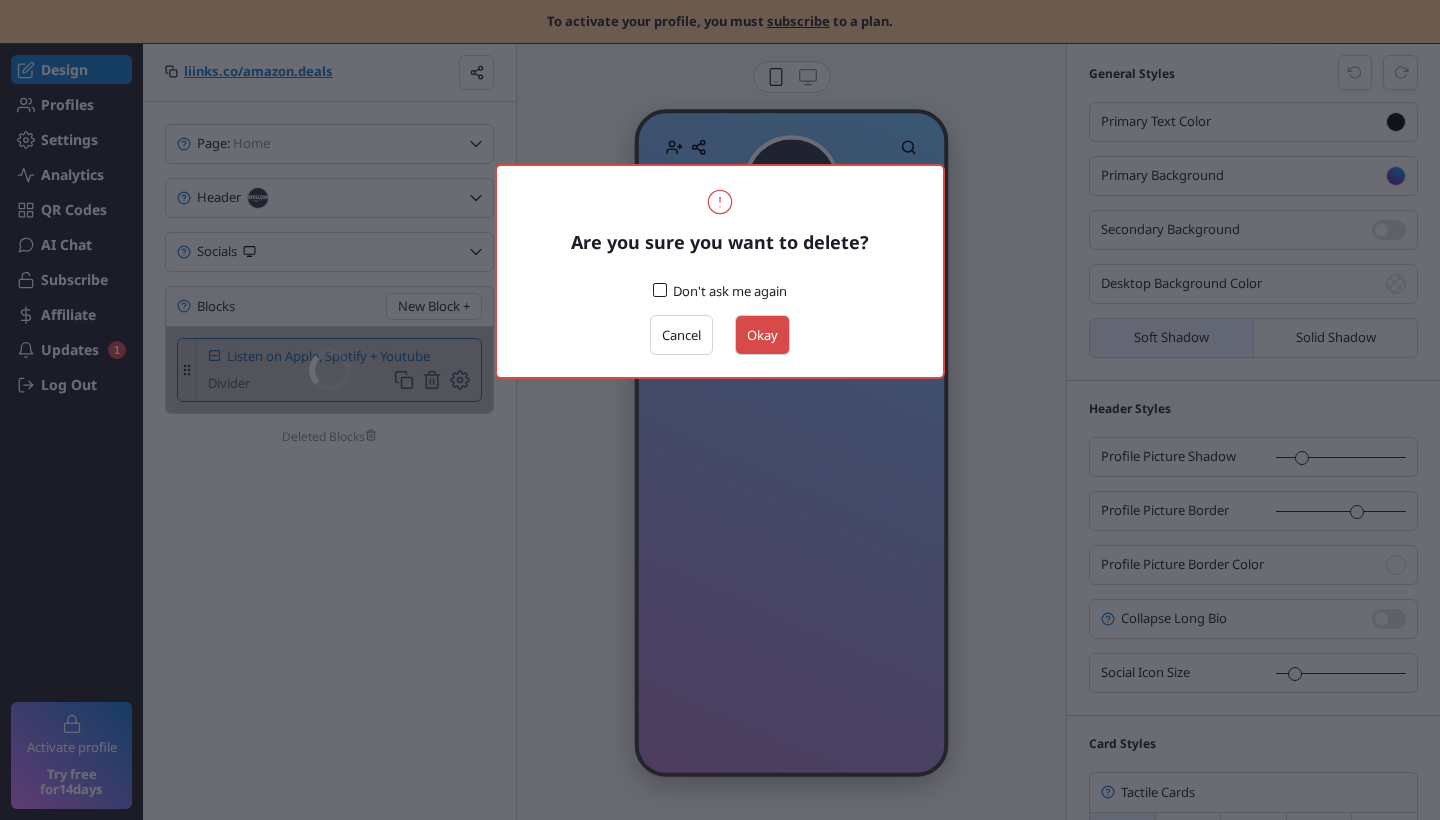 click on "Okay" at bounding box center (762, 335) 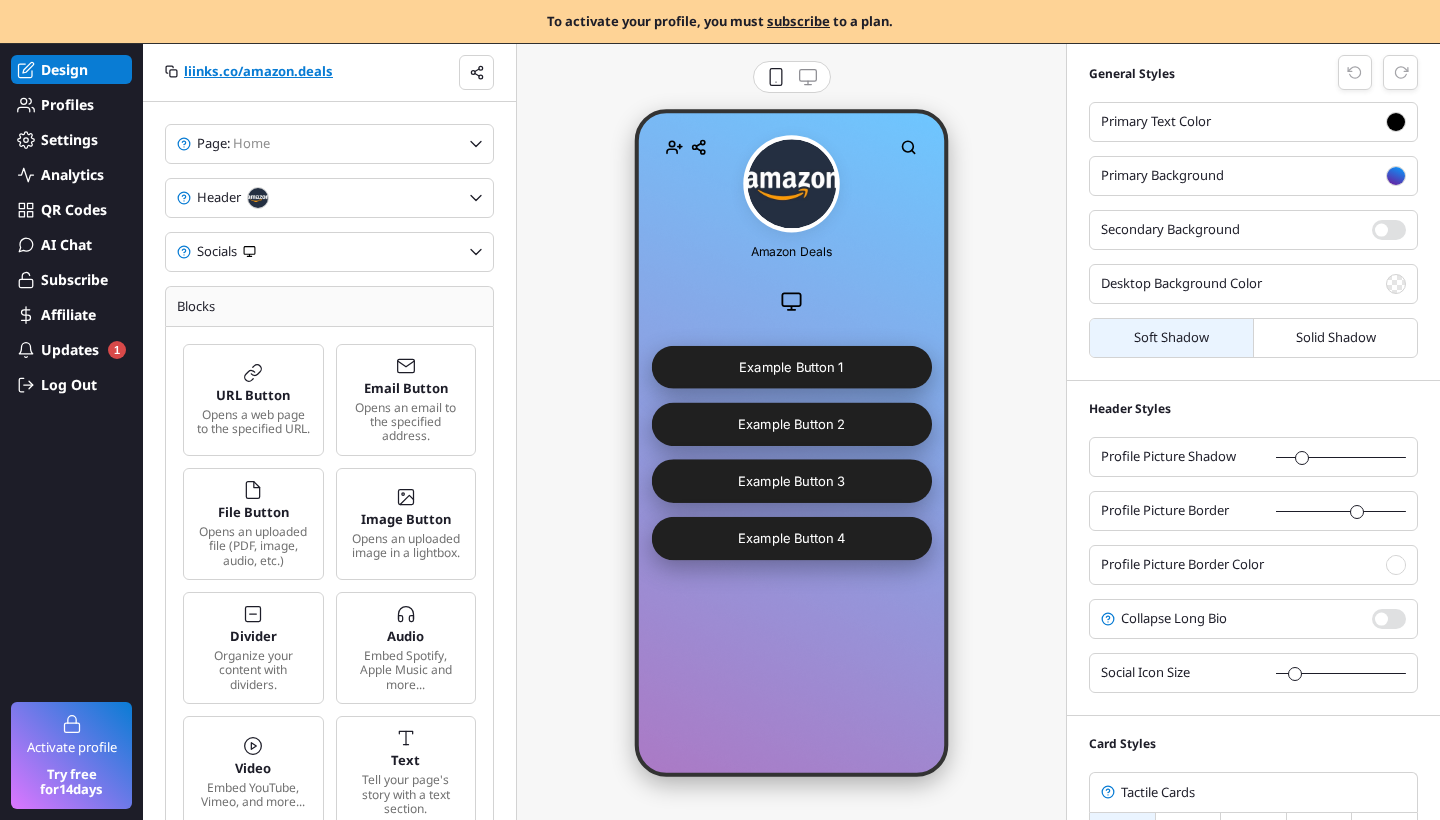 click on "Example Button 1" at bounding box center [791, 367] 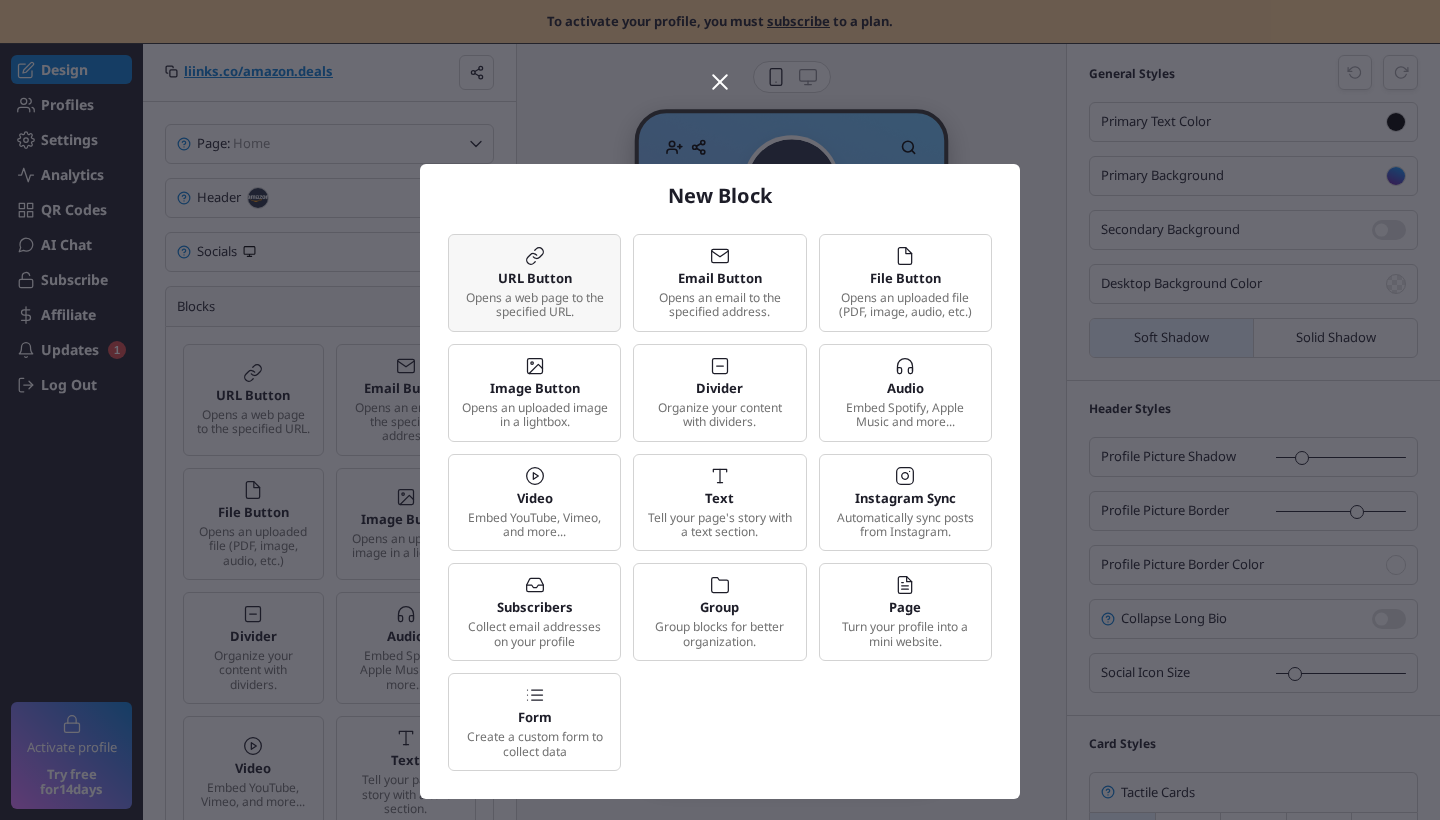 click on "Opens a web page to the specified URL." at bounding box center (534, 305) 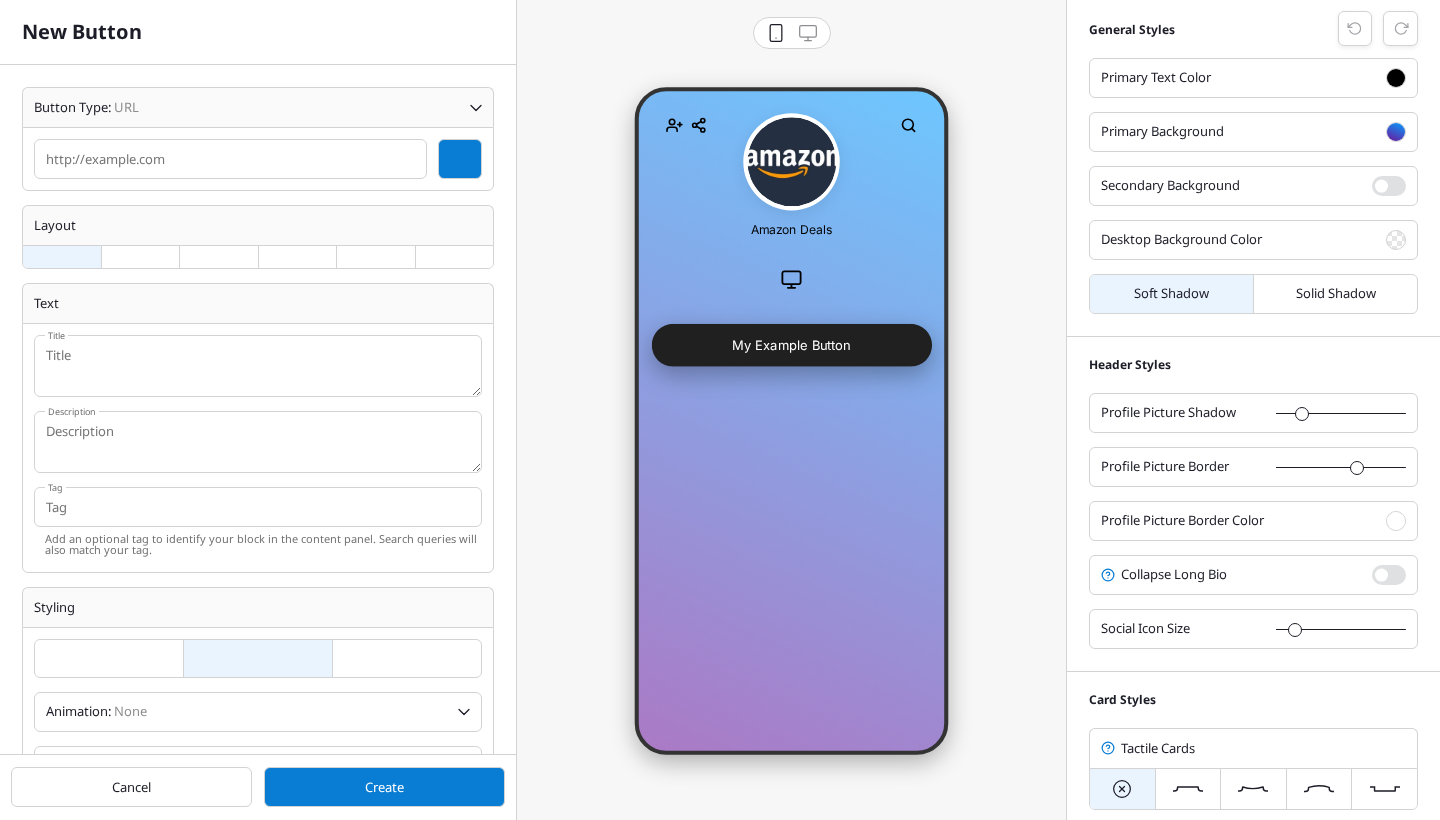 scroll, scrollTop: 10, scrollLeft: 10, axis: both 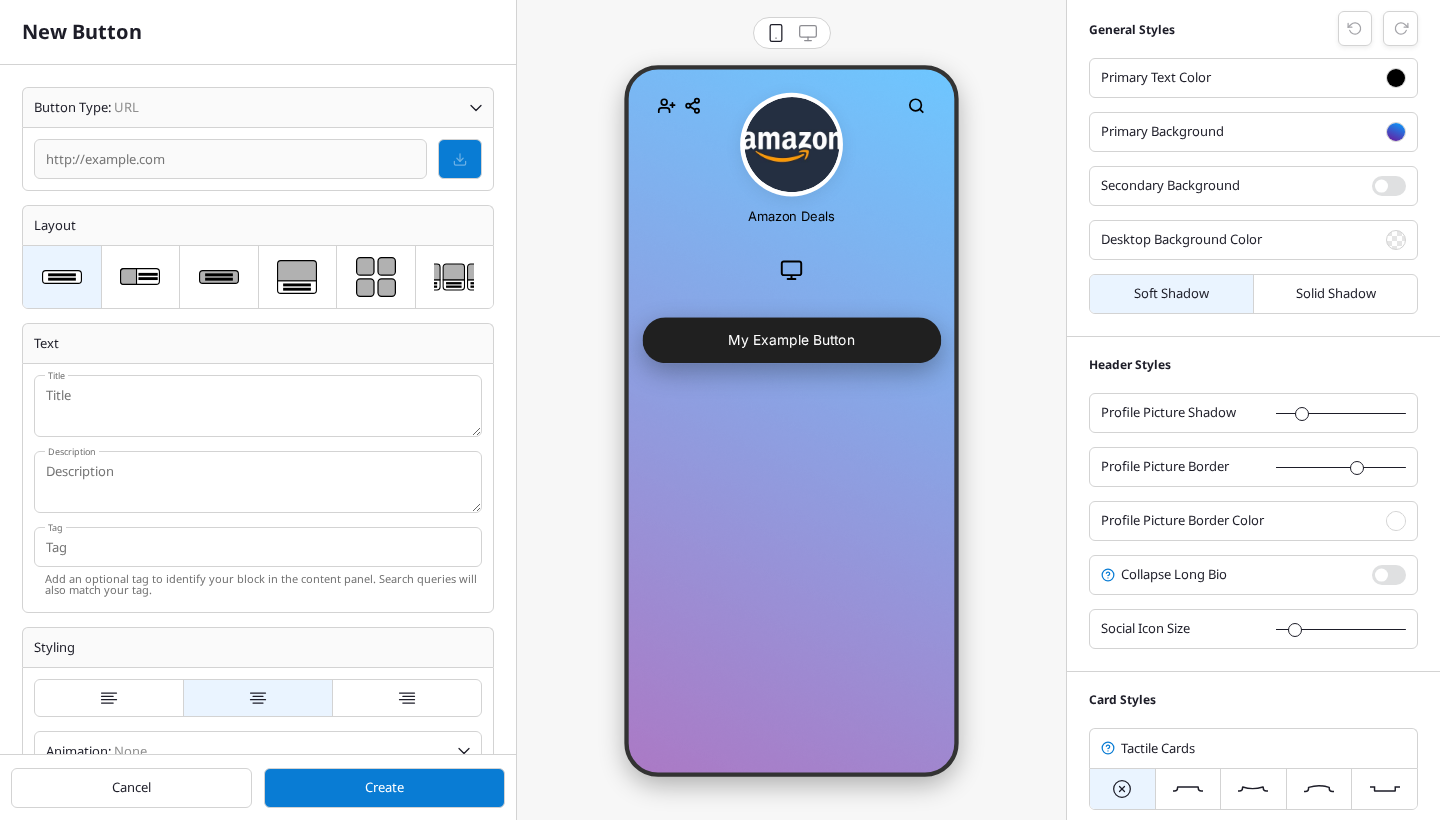 click at bounding box center (230, 159) 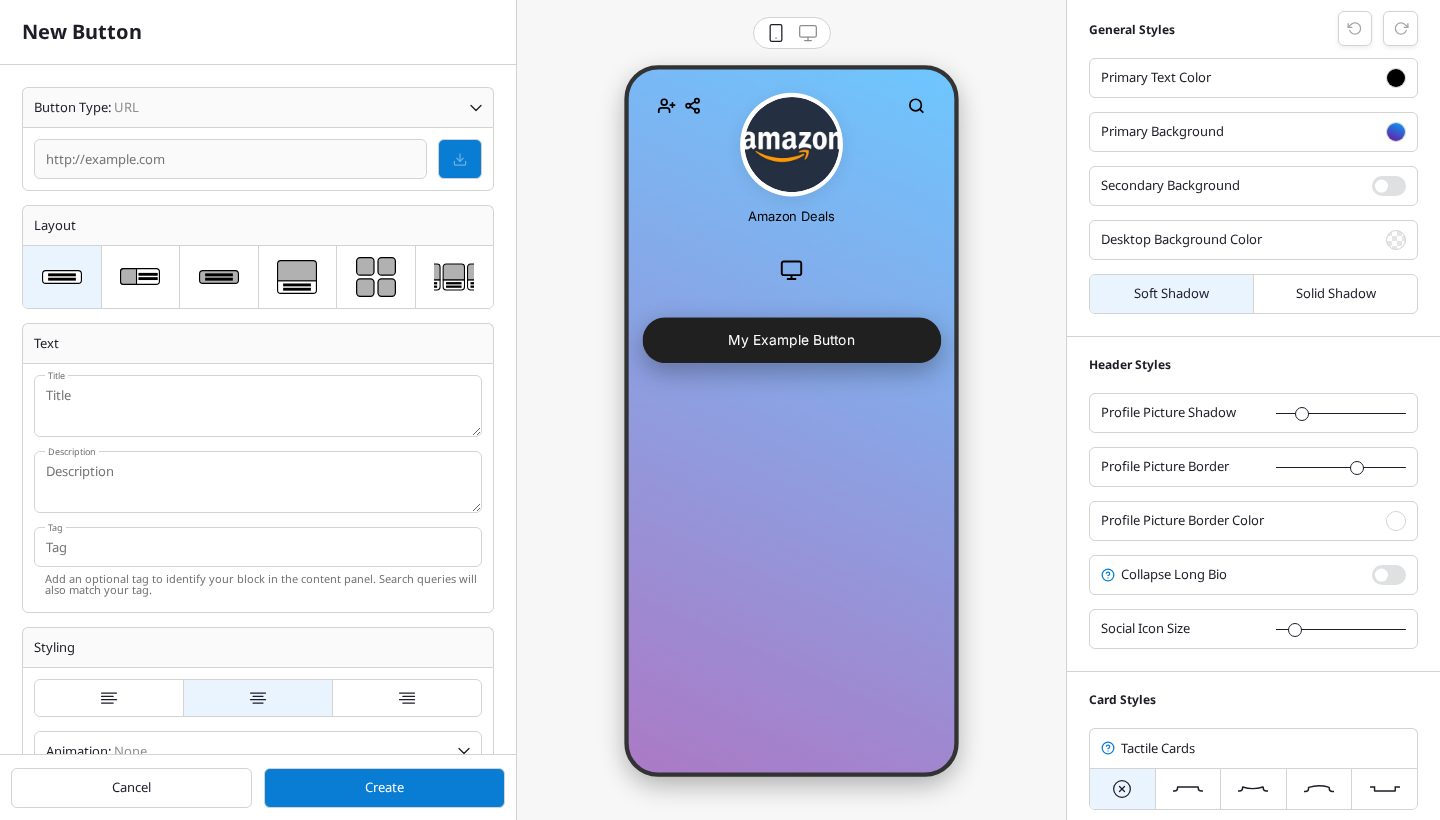 paste on "https://amzn.to/44wvxQq" 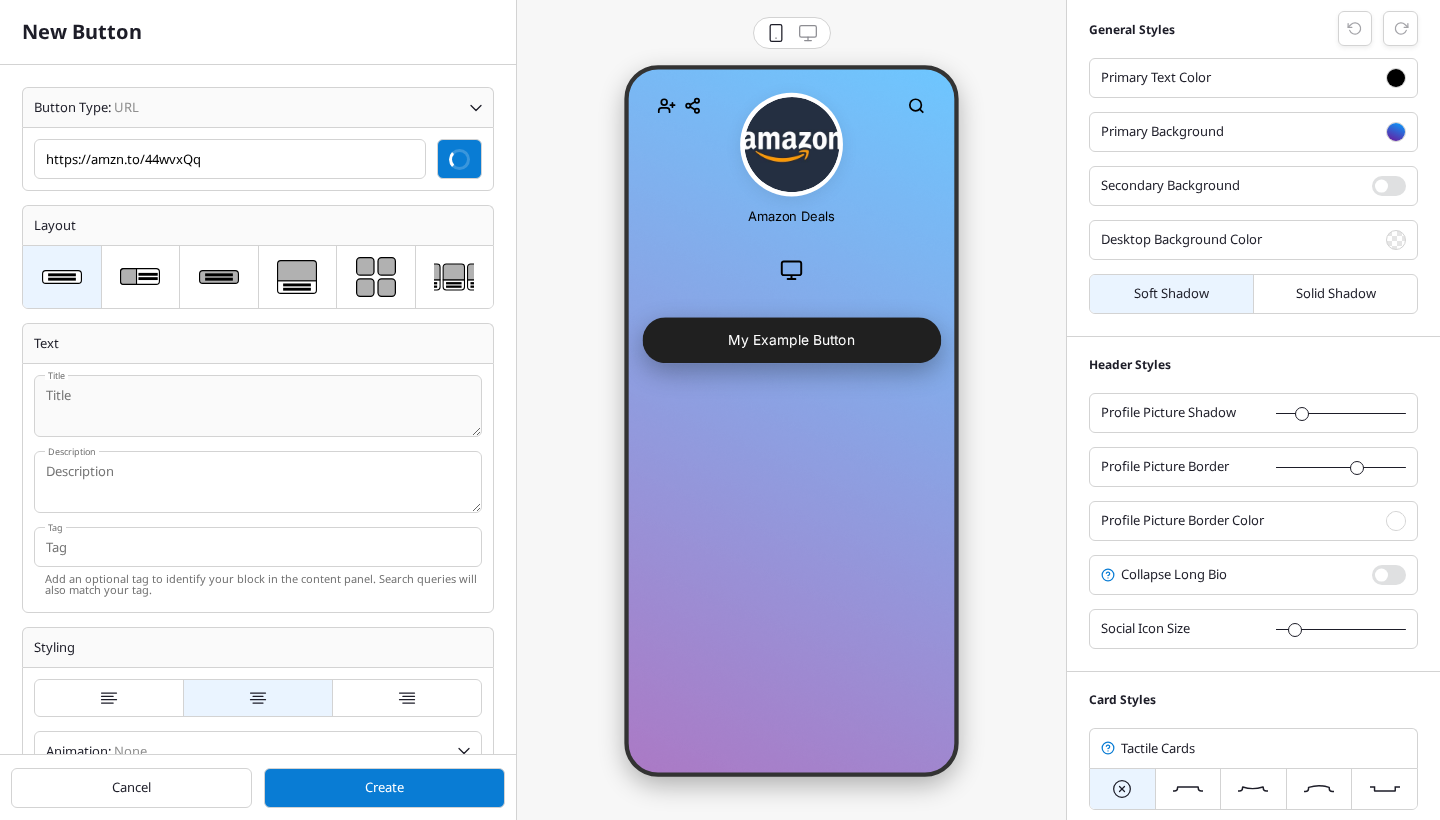 type on "https://amzn.to/44wvxQq" 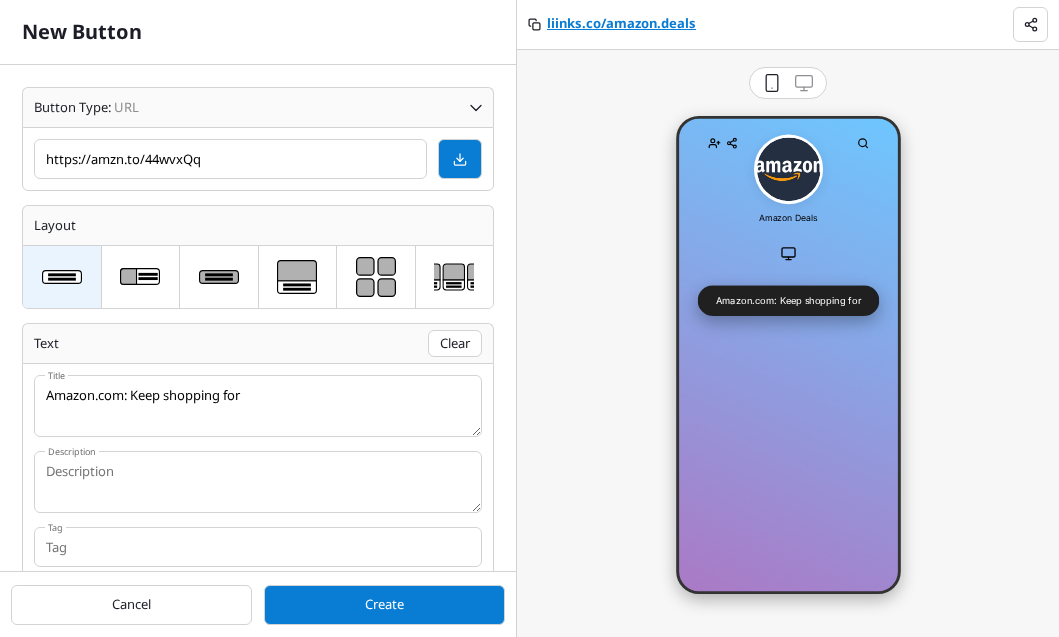 scroll, scrollTop: 478, scrollLeft: 499, axis: both 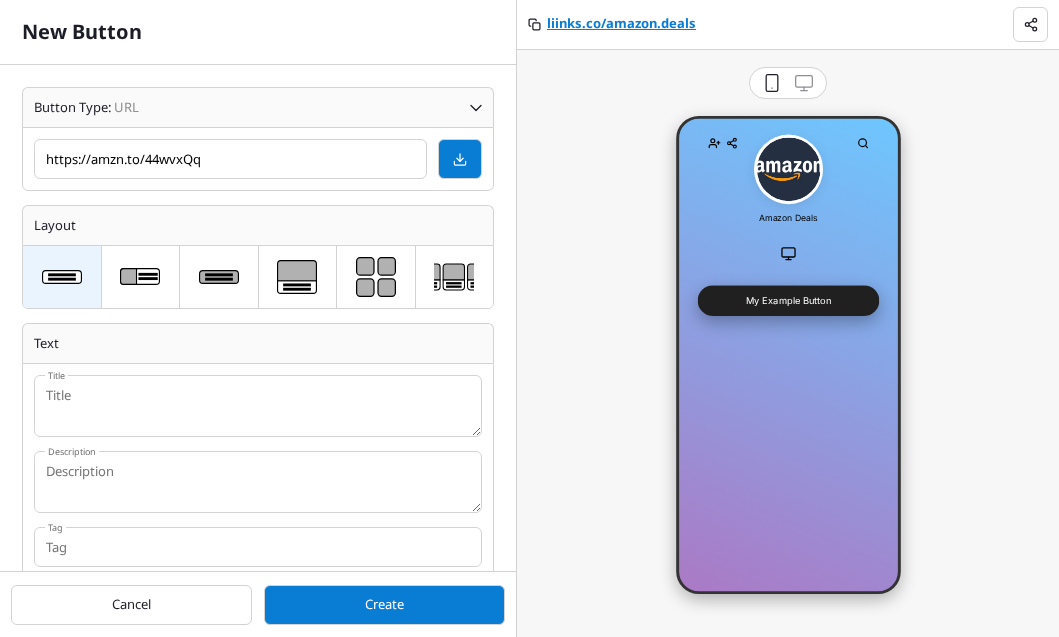 paste on "Owala FreeSip Insulated Stainless Steel Water Bottle with Straw, BPA-Free Sports Water Bottle, Great for Travel, 32 Oz, Very, Very Dark" 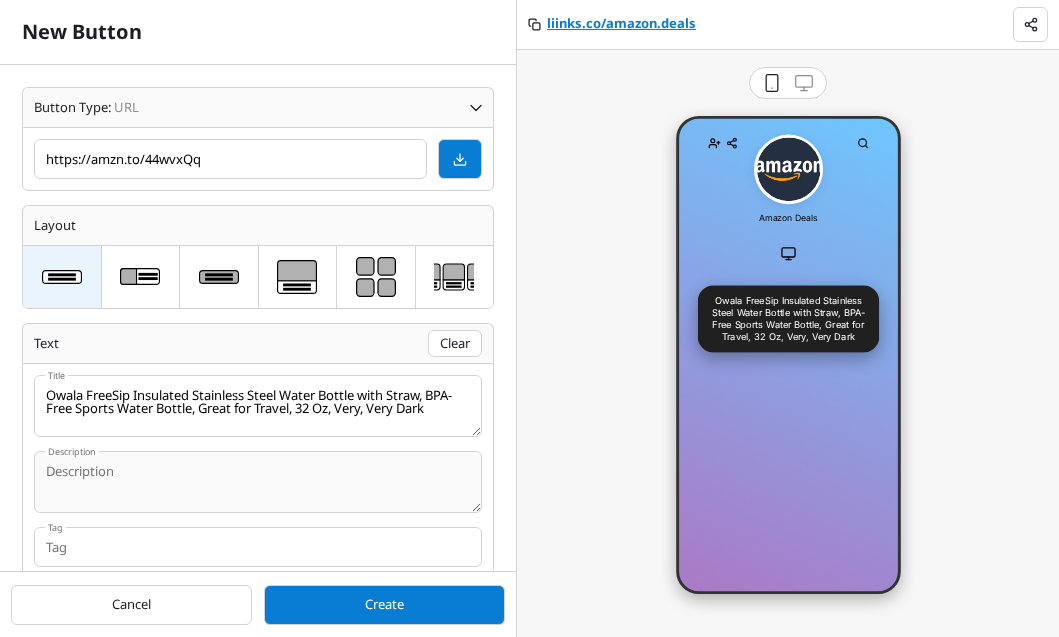 type on "Owala FreeSip Insulated Stainless Steel Water Bottle with Straw, BPA-Free Sports Water Bottle, Great for Travel, 32 Oz, Very, Very Dark" 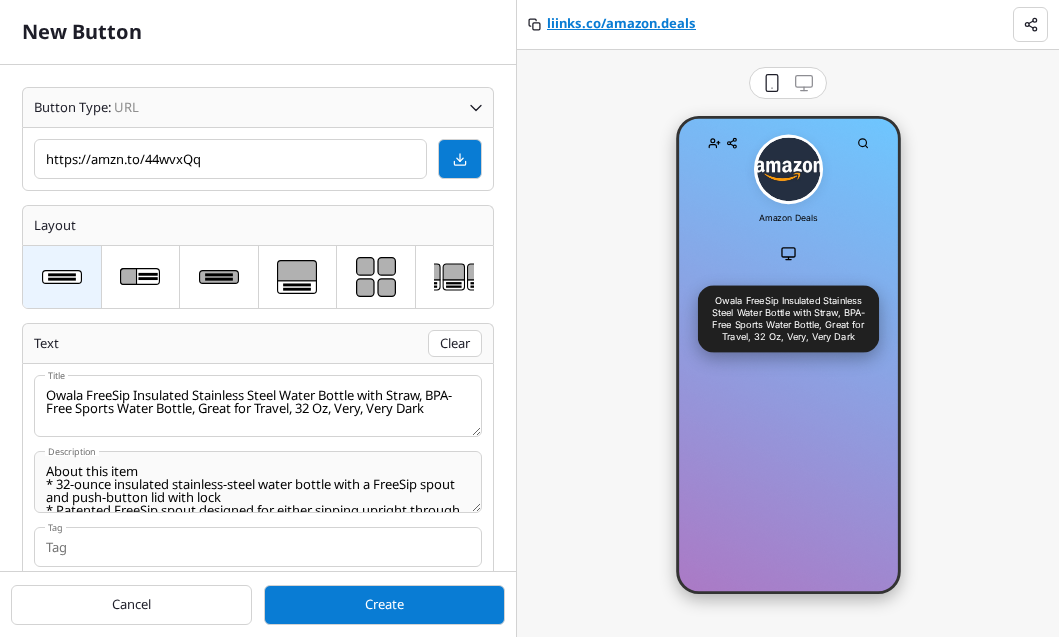 scroll, scrollTop: 122, scrollLeft: 0, axis: vertical 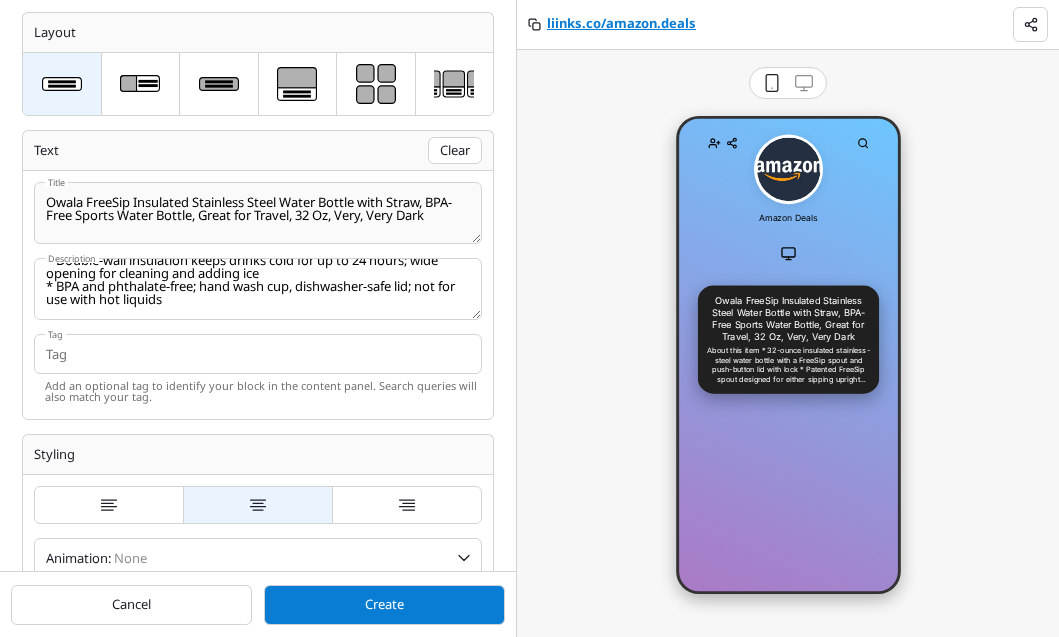 type on "About this item
* 32-ounce insulated stainless-steel water bottle with a FreeSip spout and push-button lid with lock
* Patented FreeSip spout designed for either sipping upright through the built-in straw or tilting back to swig from the spout opening
* Protective push-to-open lid keeps spout clean; convenient carry loop doubles as a lock
* Double-wall insulation keeps drinks cold for up to 24 hours; wide opening for cleaning and adding ice
* BPA and phthalate-free; hand wash cup, dishwasher-safe lid; not for use with hot liquids" 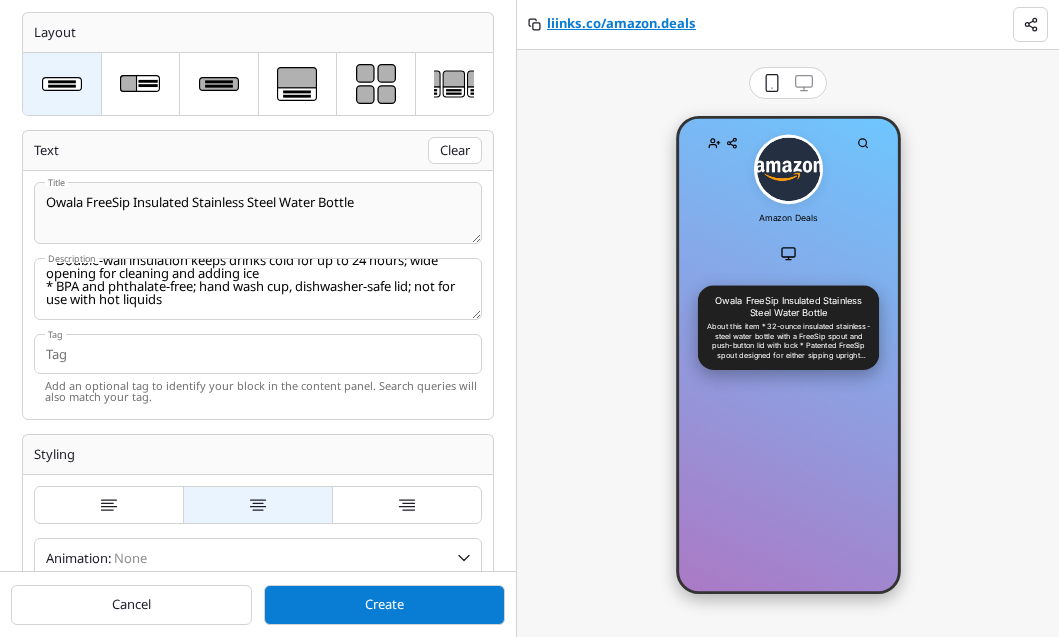 drag, startPoint x: 384, startPoint y: 198, endPoint x: 333, endPoint y: 198, distance: 51 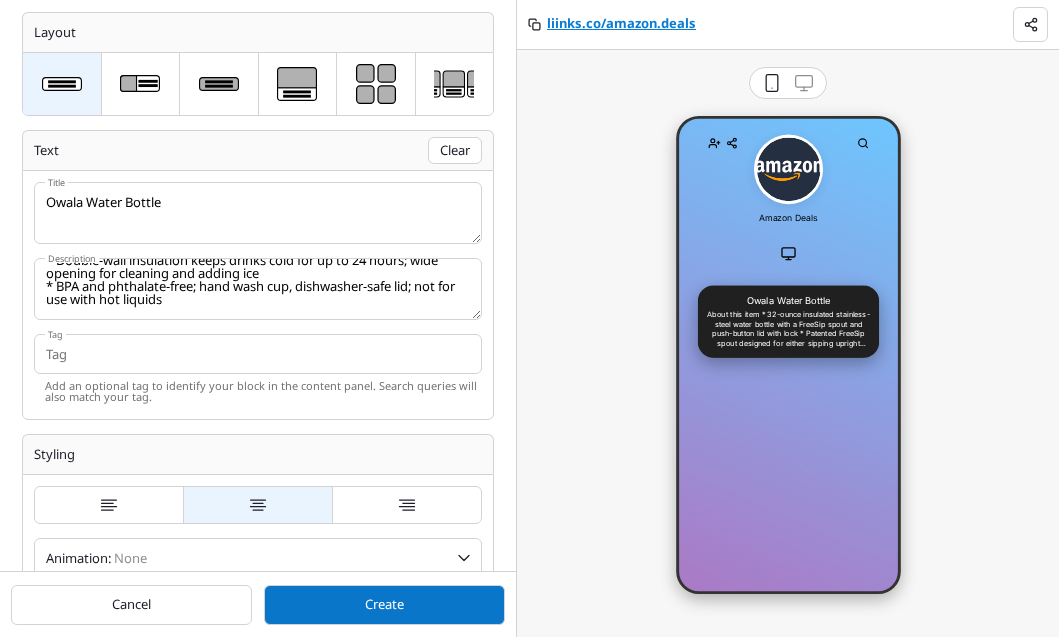 type on "Owala Water Bottle" 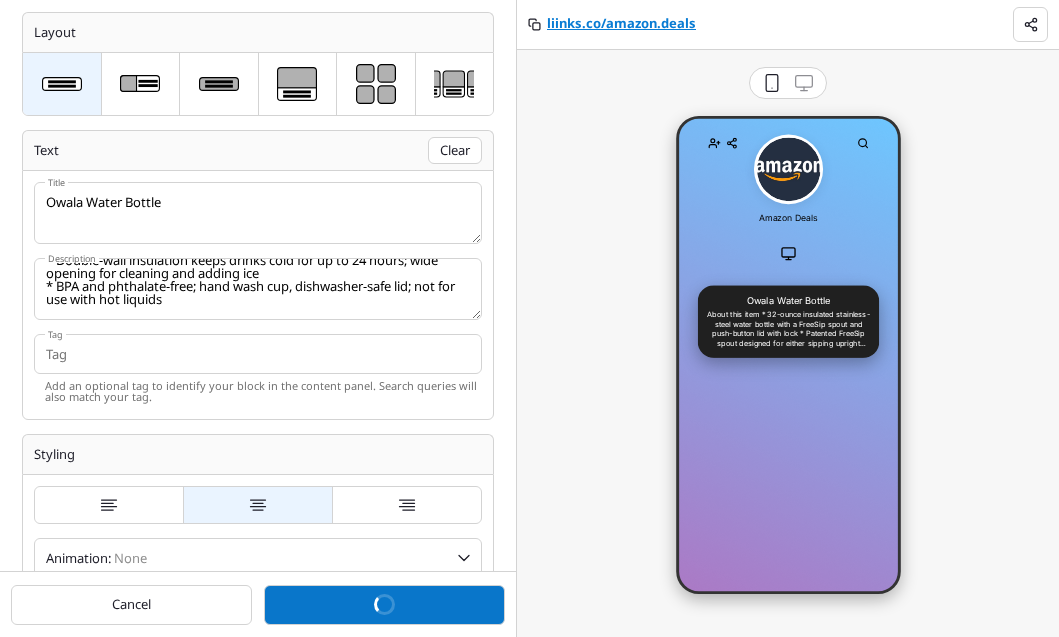 scroll, scrollTop: 434, scrollLeft: 499, axis: both 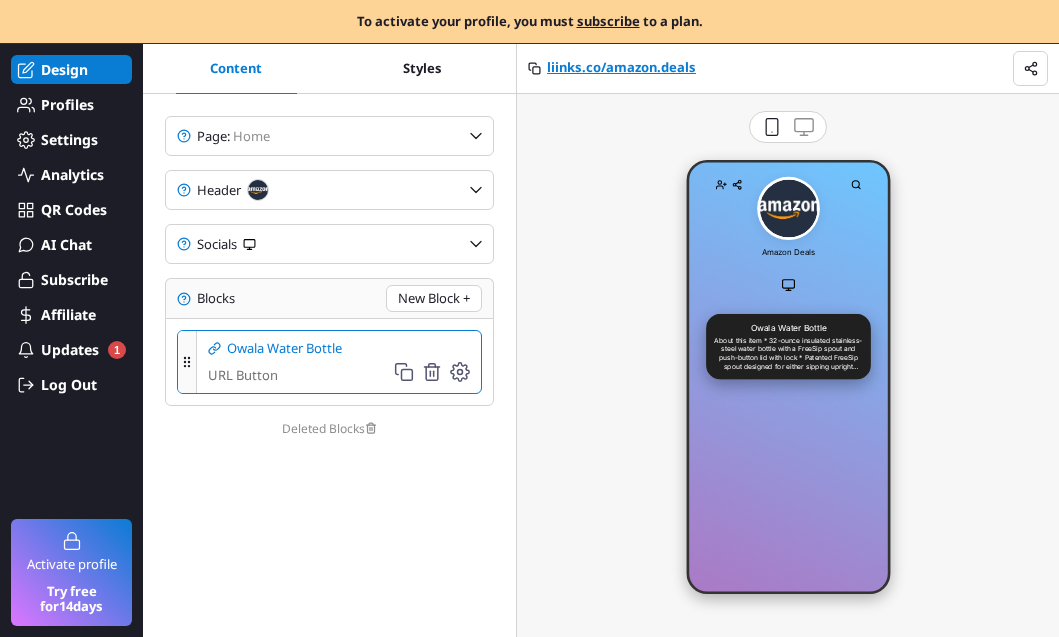 click at bounding box center [772, 127] 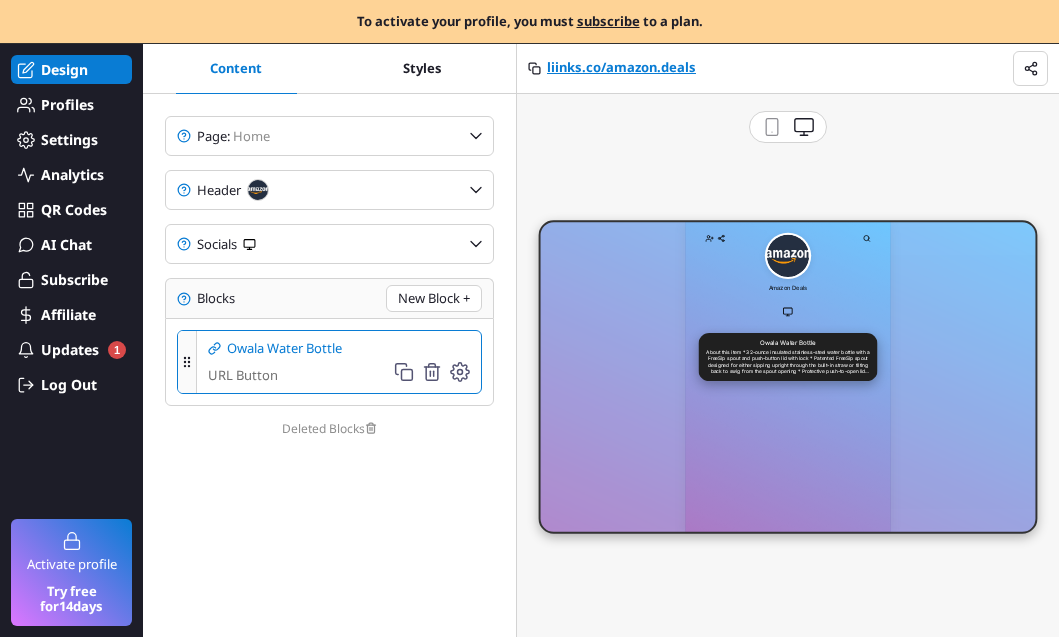 scroll, scrollTop: 811, scrollLeft: 1291, axis: both 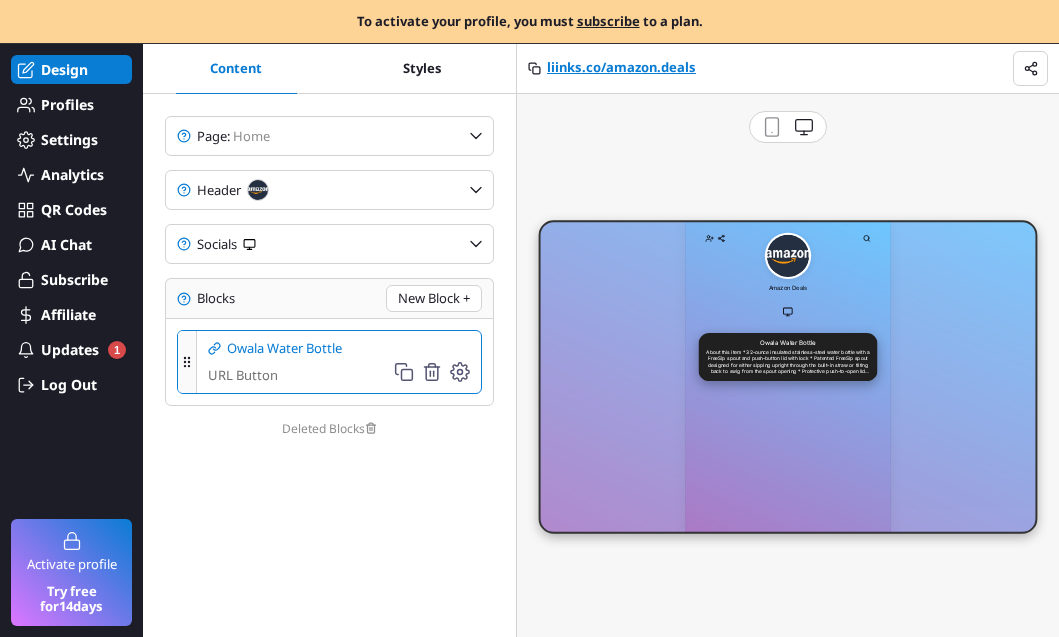 click at bounding box center [772, 127] 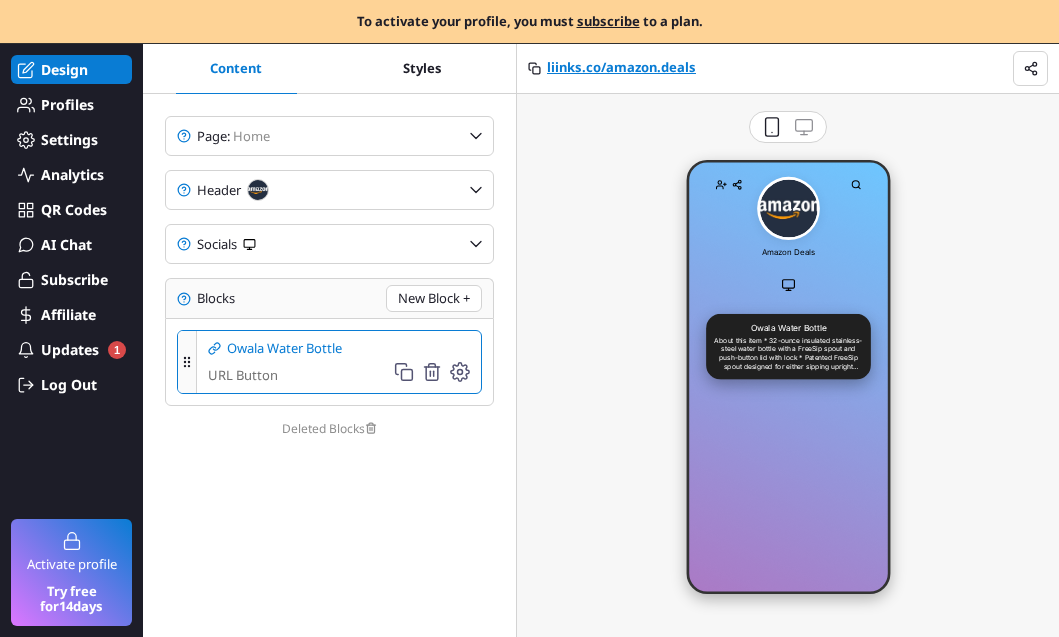 scroll, scrollTop: 823, scrollLeft: 386, axis: both 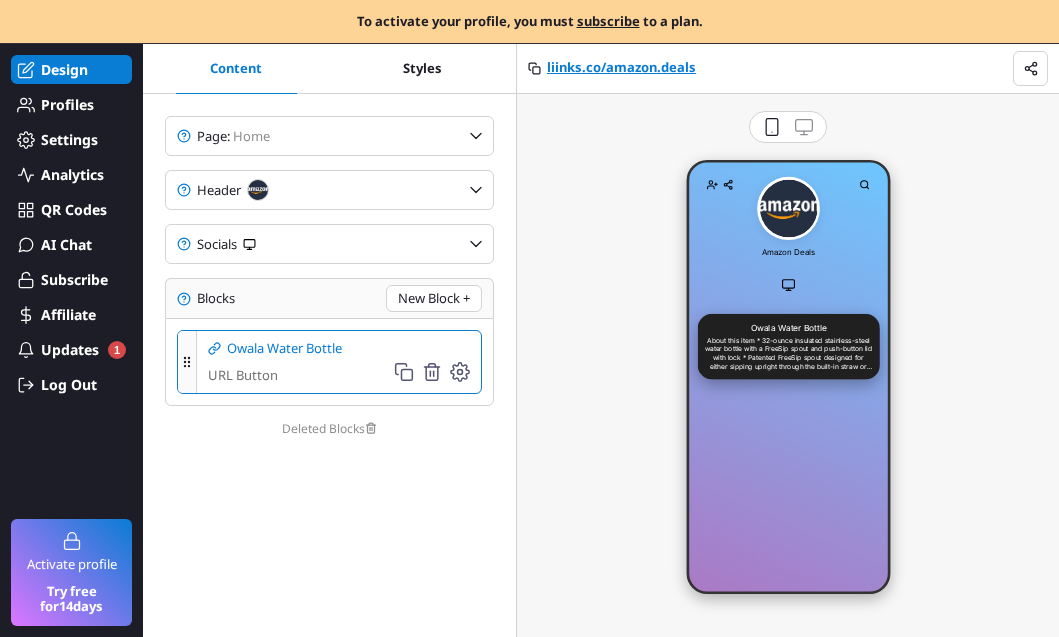 click at bounding box center [71, 541] 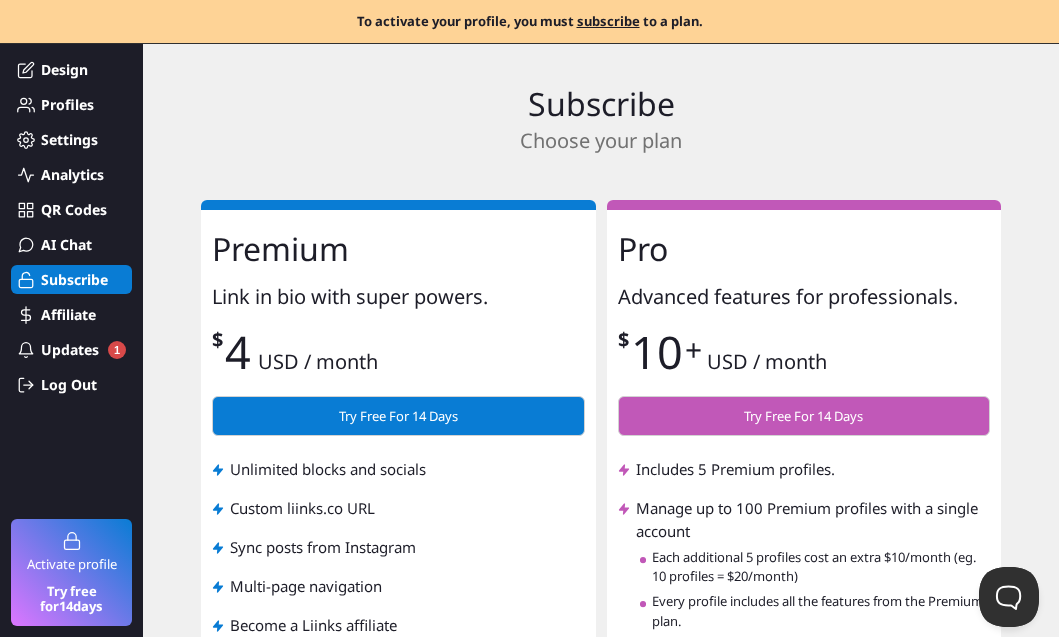 scroll, scrollTop: 0, scrollLeft: 0, axis: both 